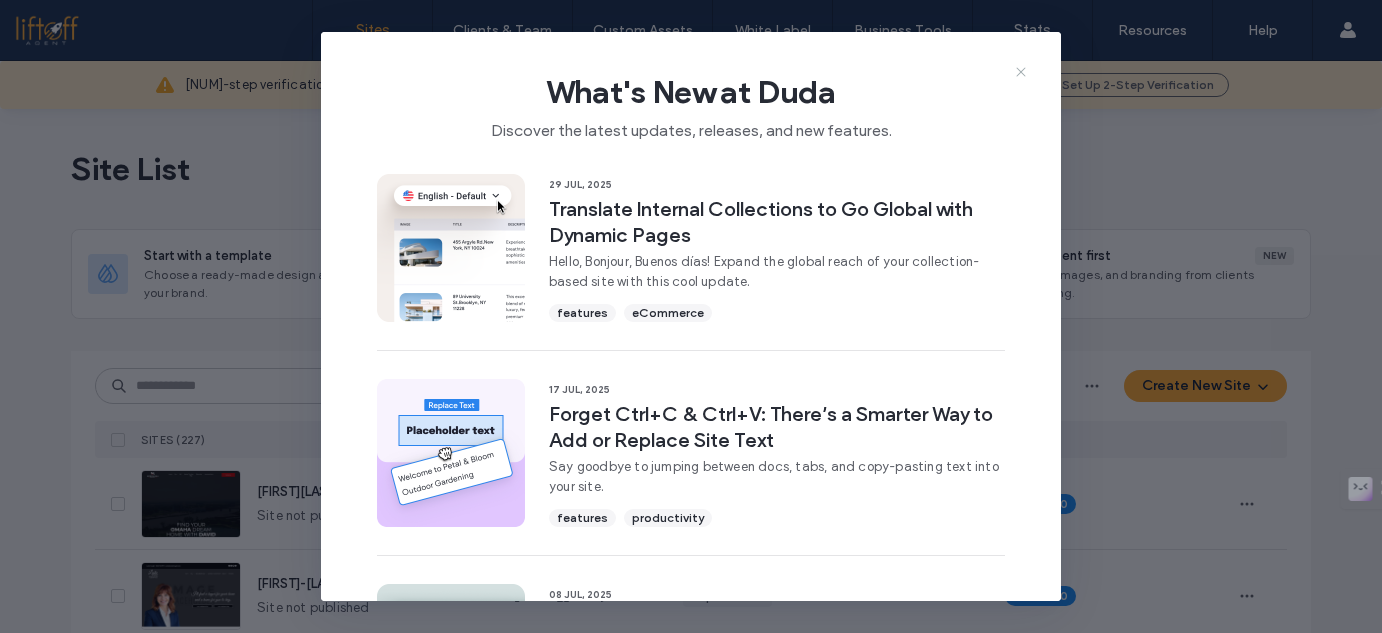 scroll, scrollTop: 0, scrollLeft: 0, axis: both 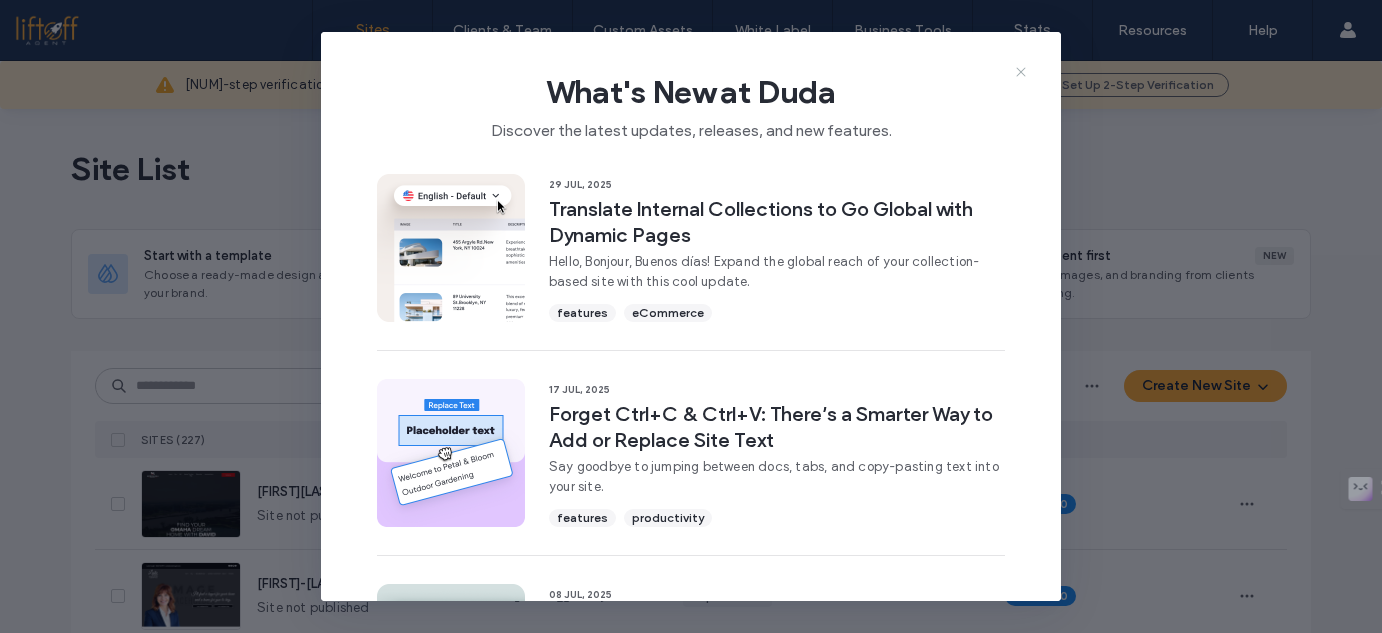 click 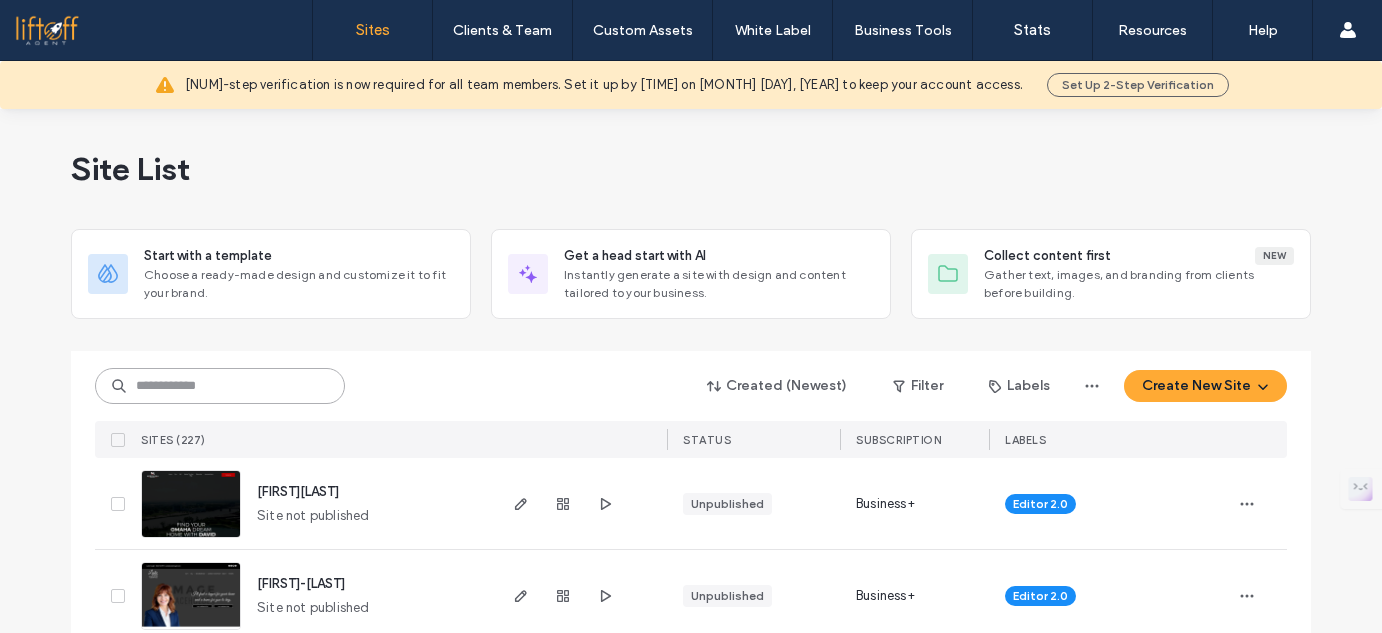 click at bounding box center (220, 386) 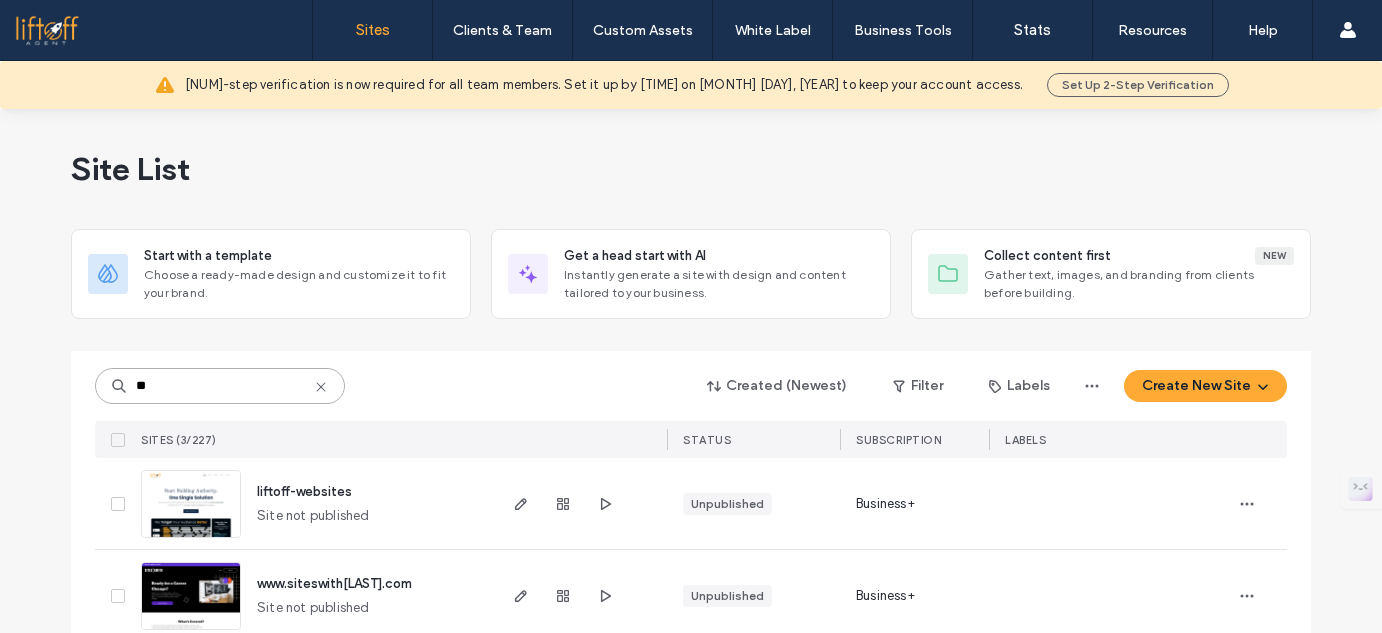 type on "*" 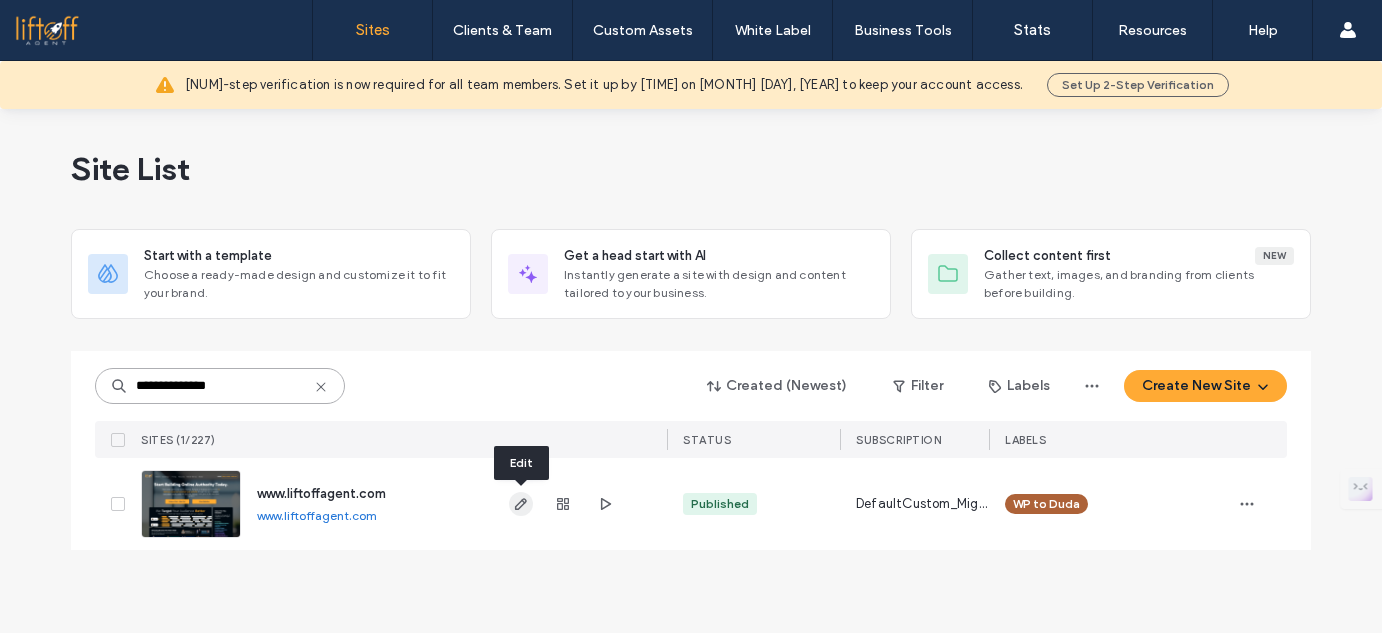 type on "**********" 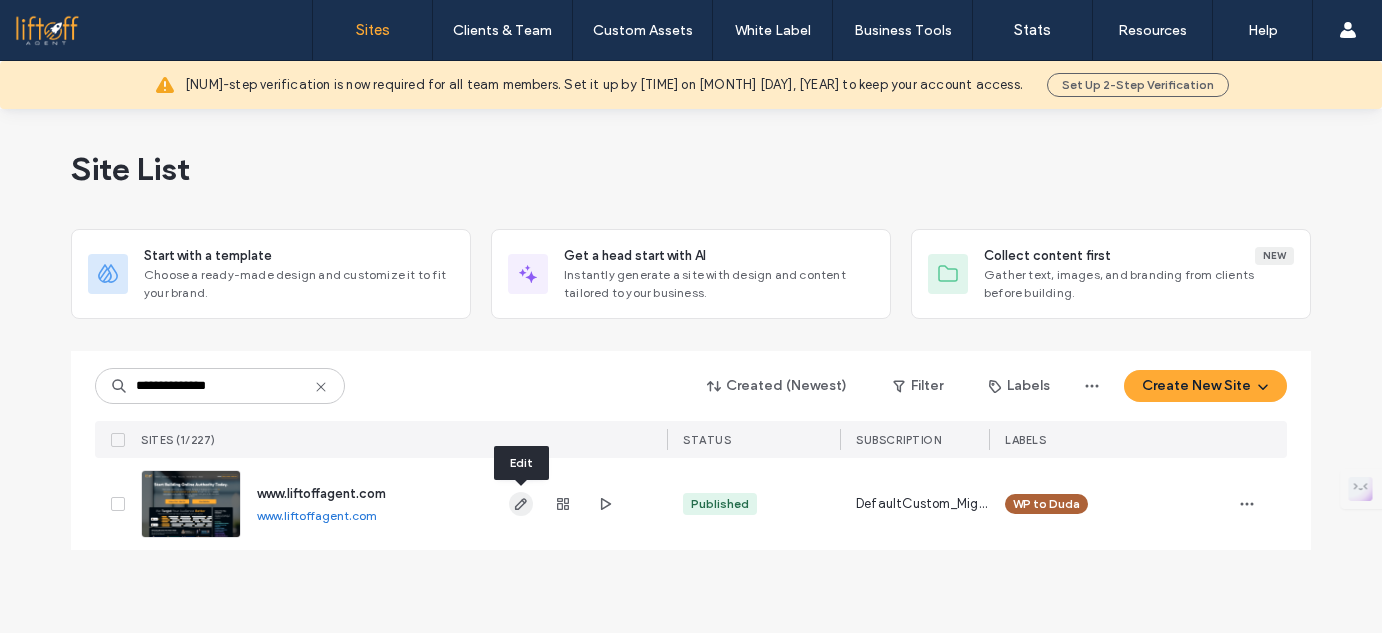 click 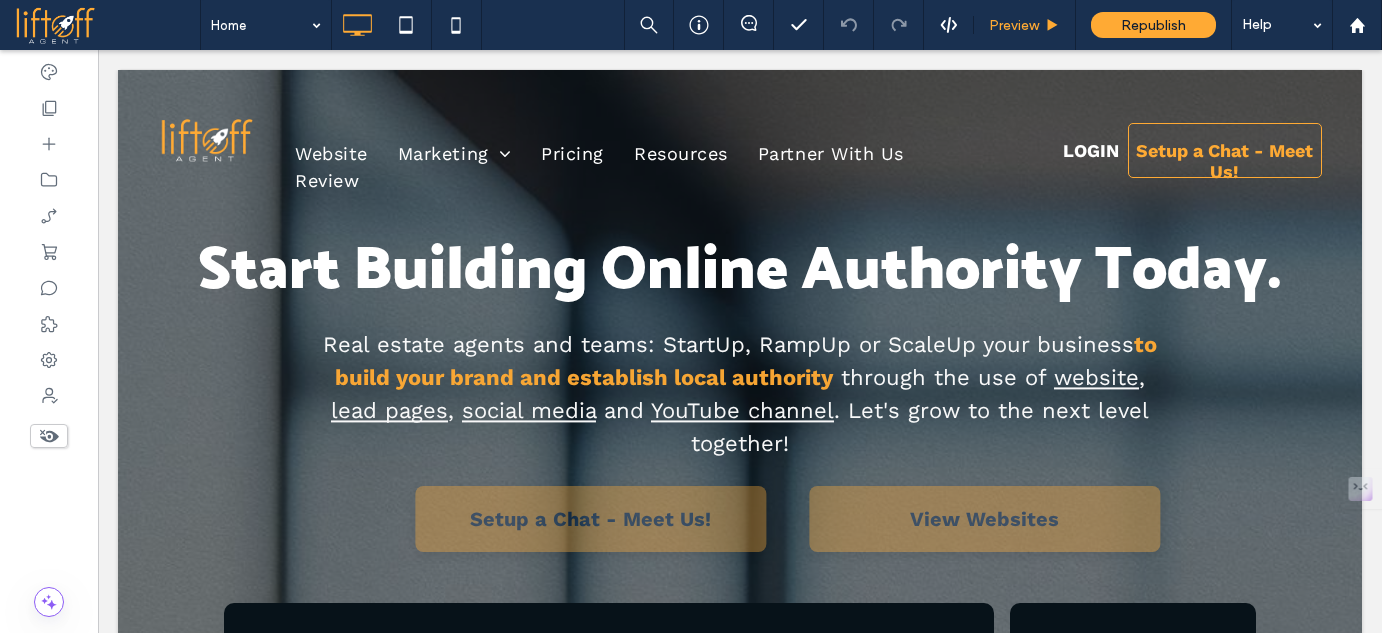 scroll, scrollTop: 0, scrollLeft: 0, axis: both 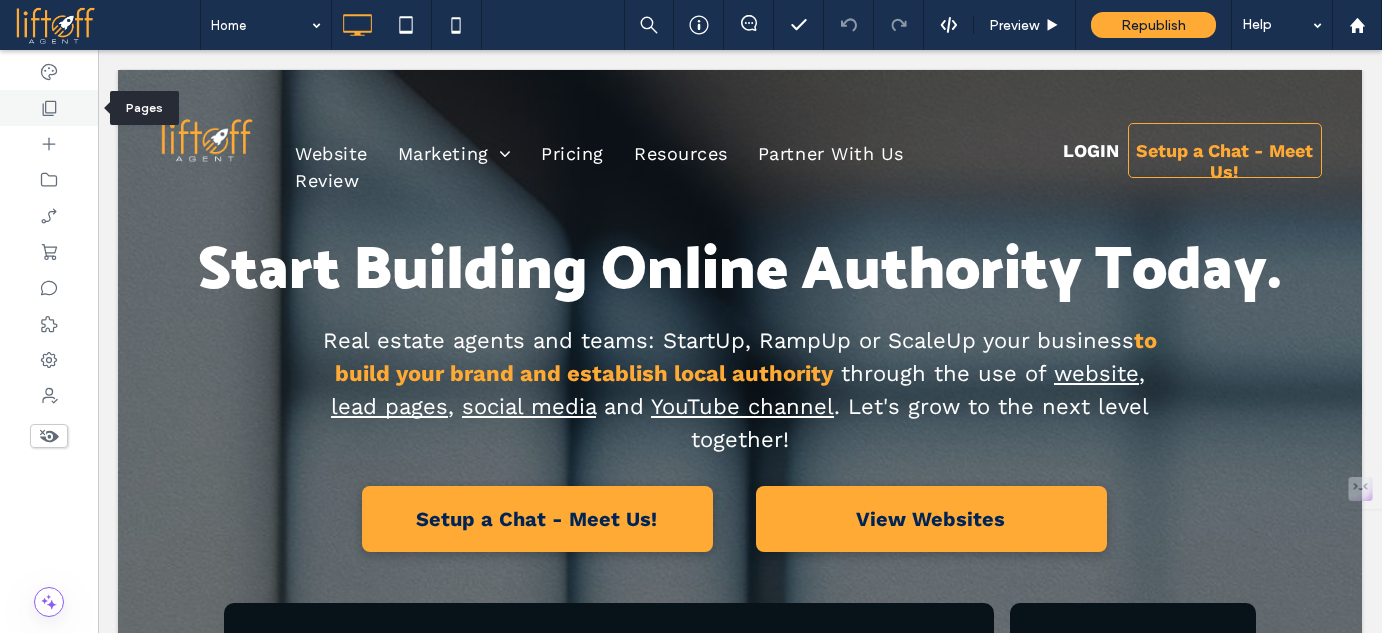 click 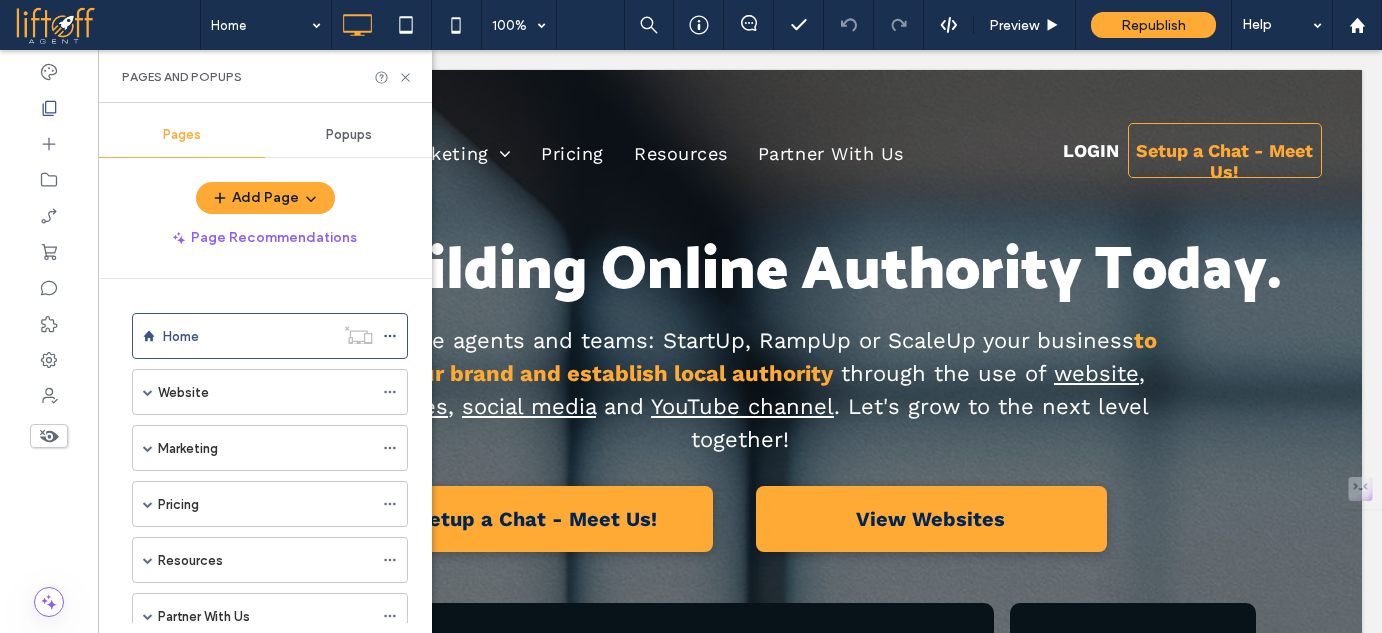 scroll, scrollTop: 4, scrollLeft: 0, axis: vertical 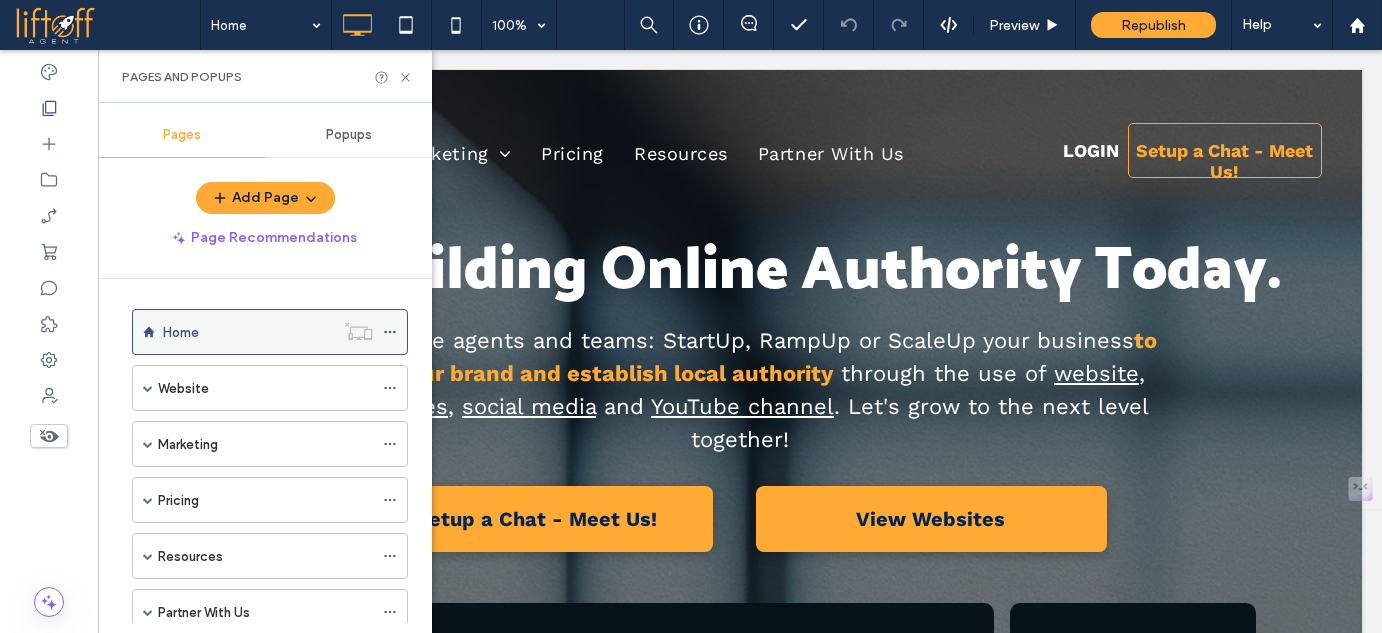 click on "Home" at bounding box center [181, 332] 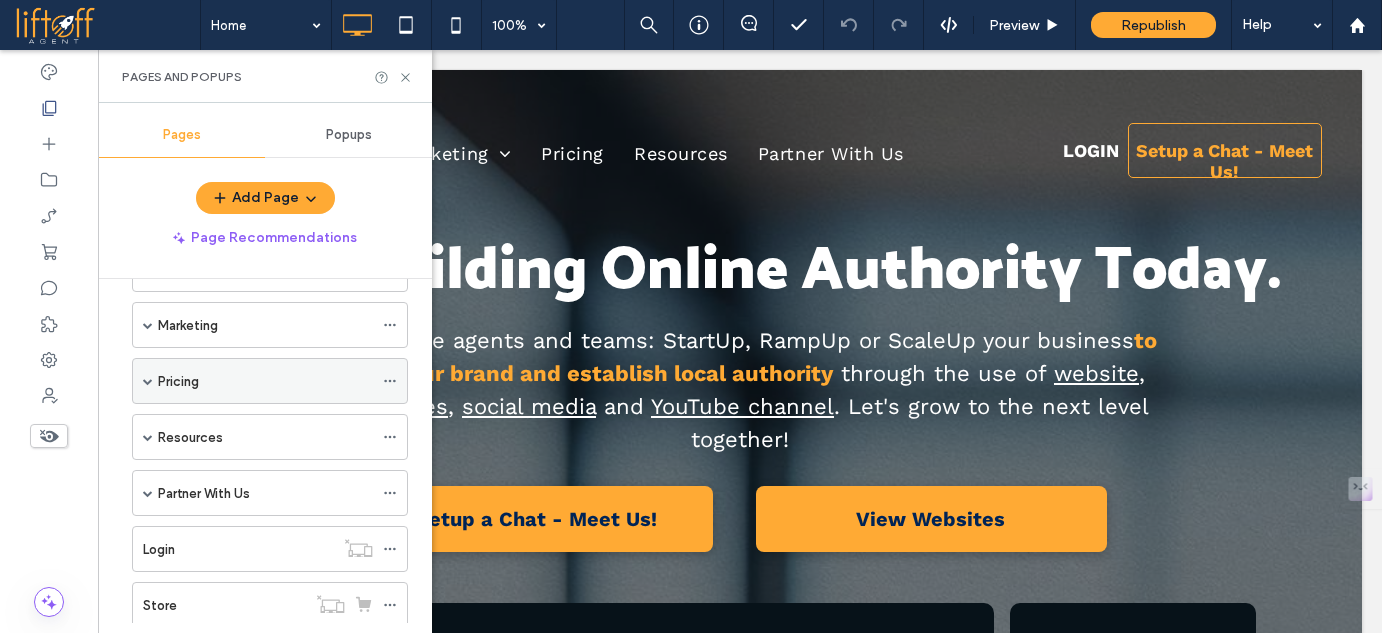 scroll, scrollTop: 125, scrollLeft: 0, axis: vertical 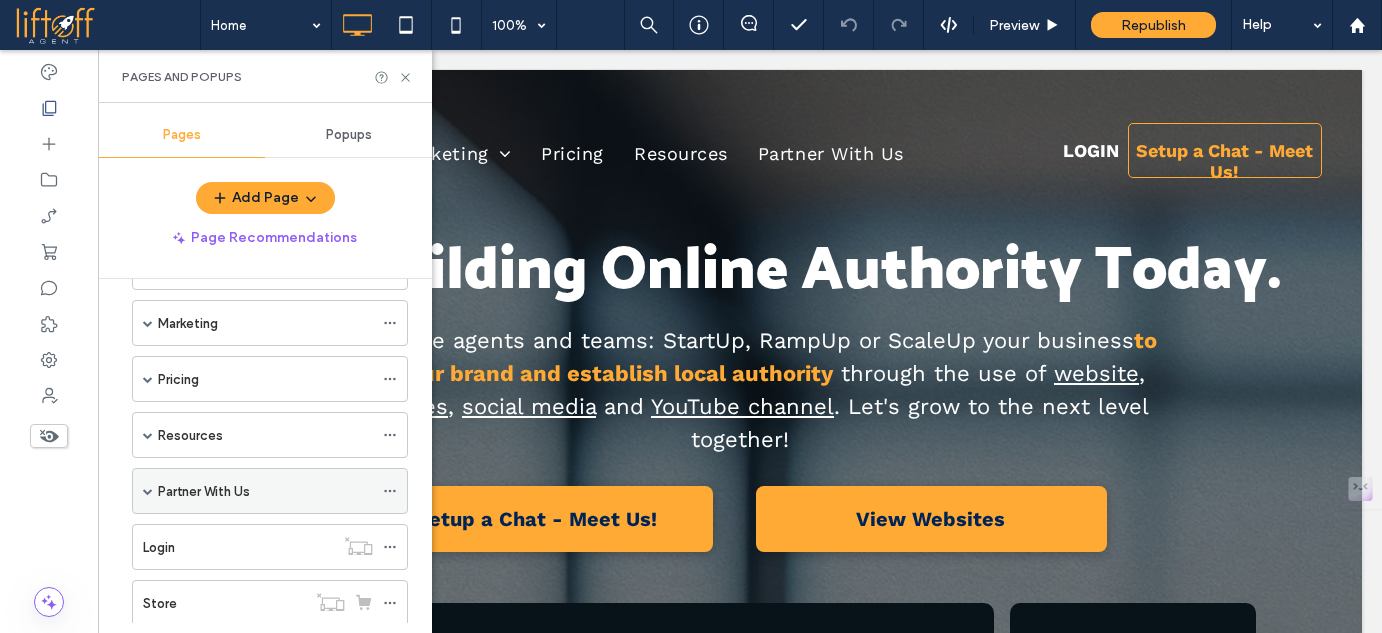 click on "Partner With Us" at bounding box center (204, 491) 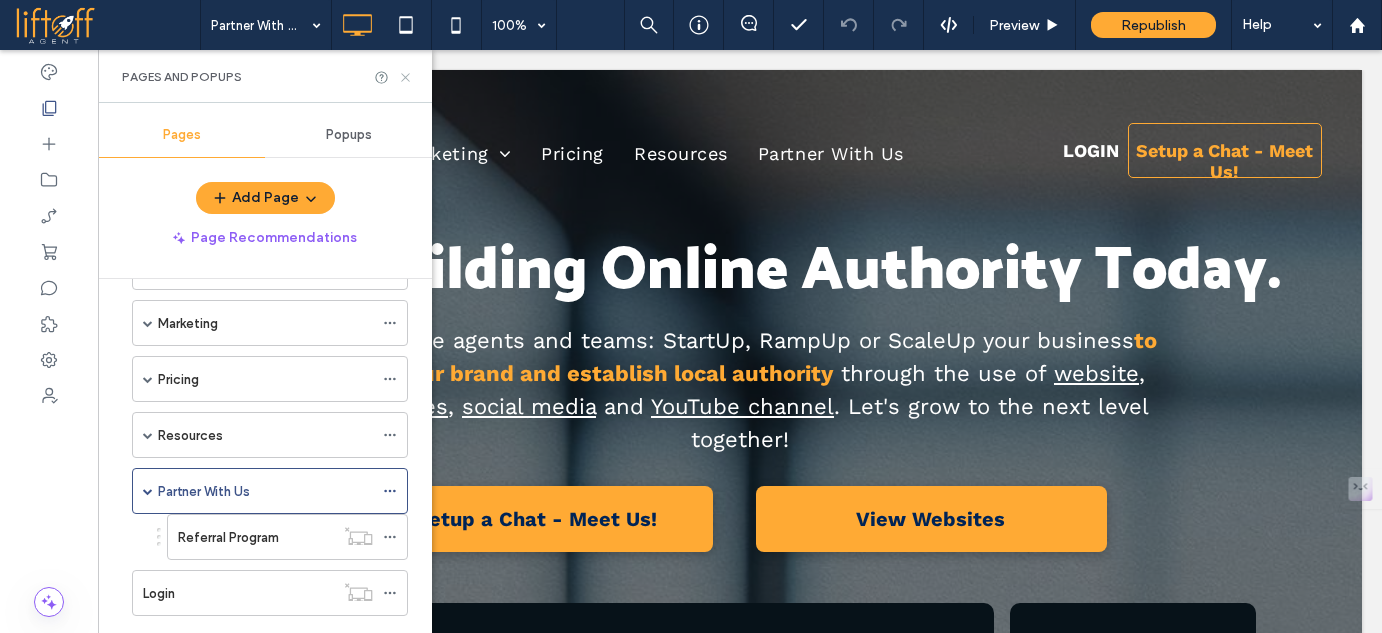 click 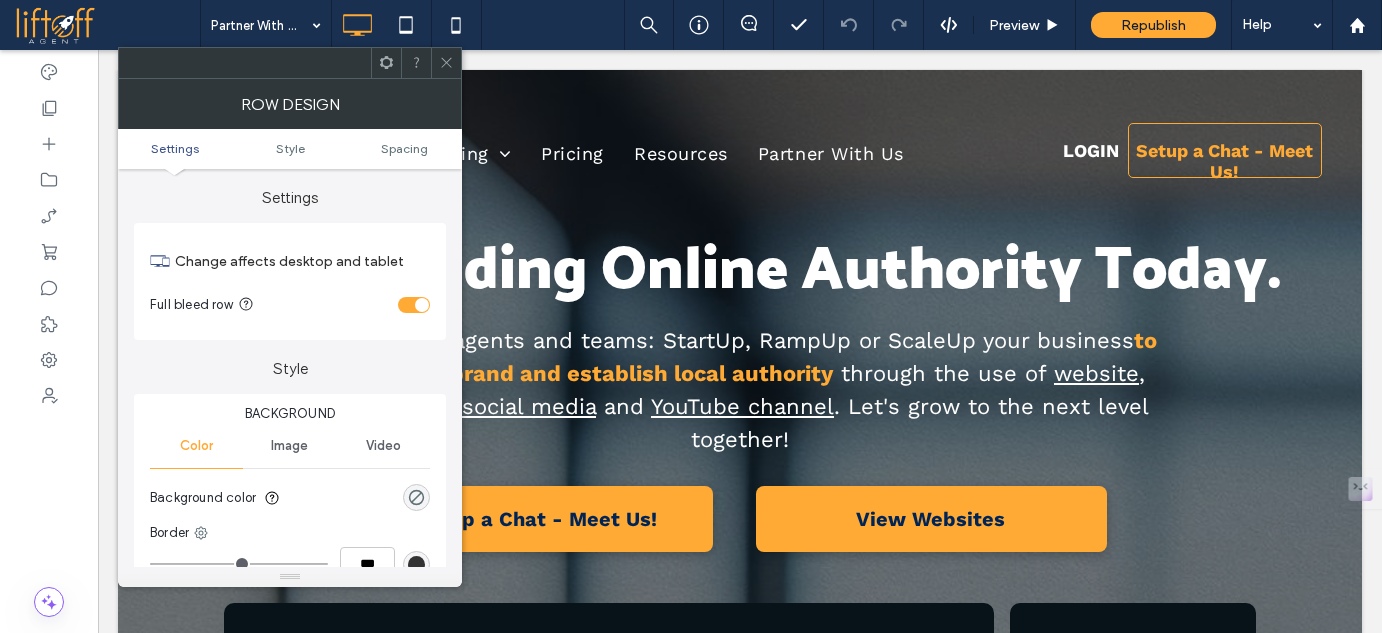 click 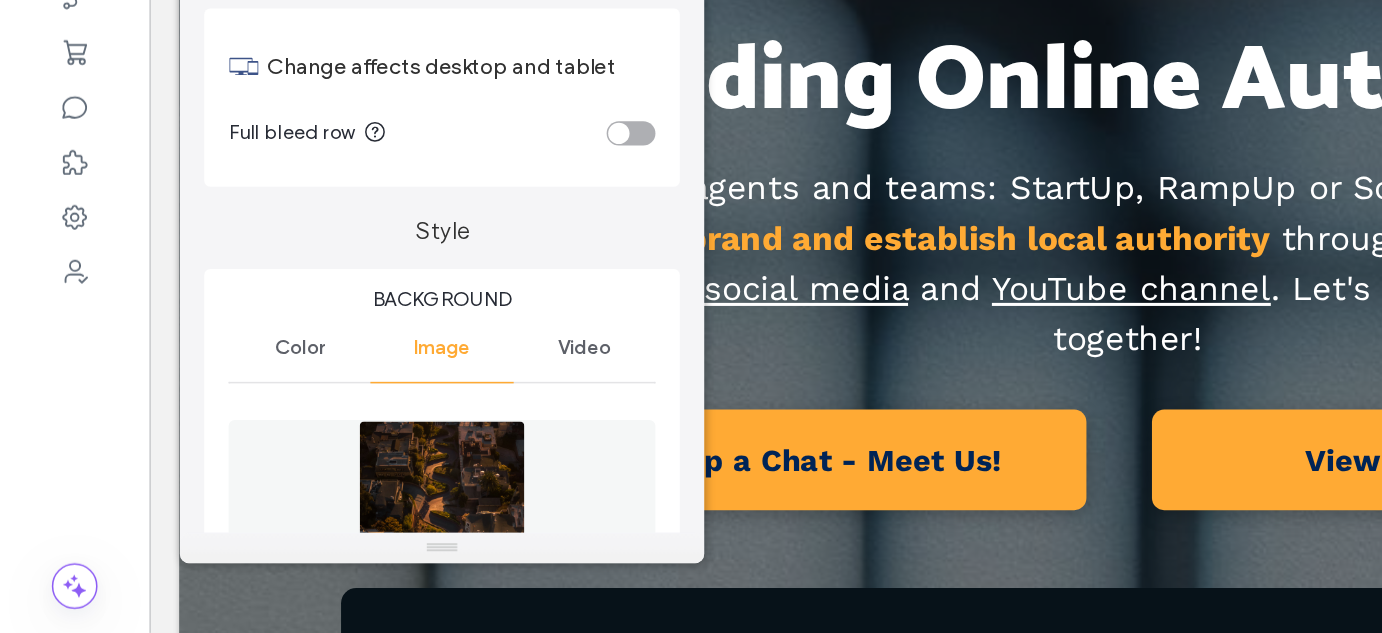 scroll, scrollTop: 0, scrollLeft: 0, axis: both 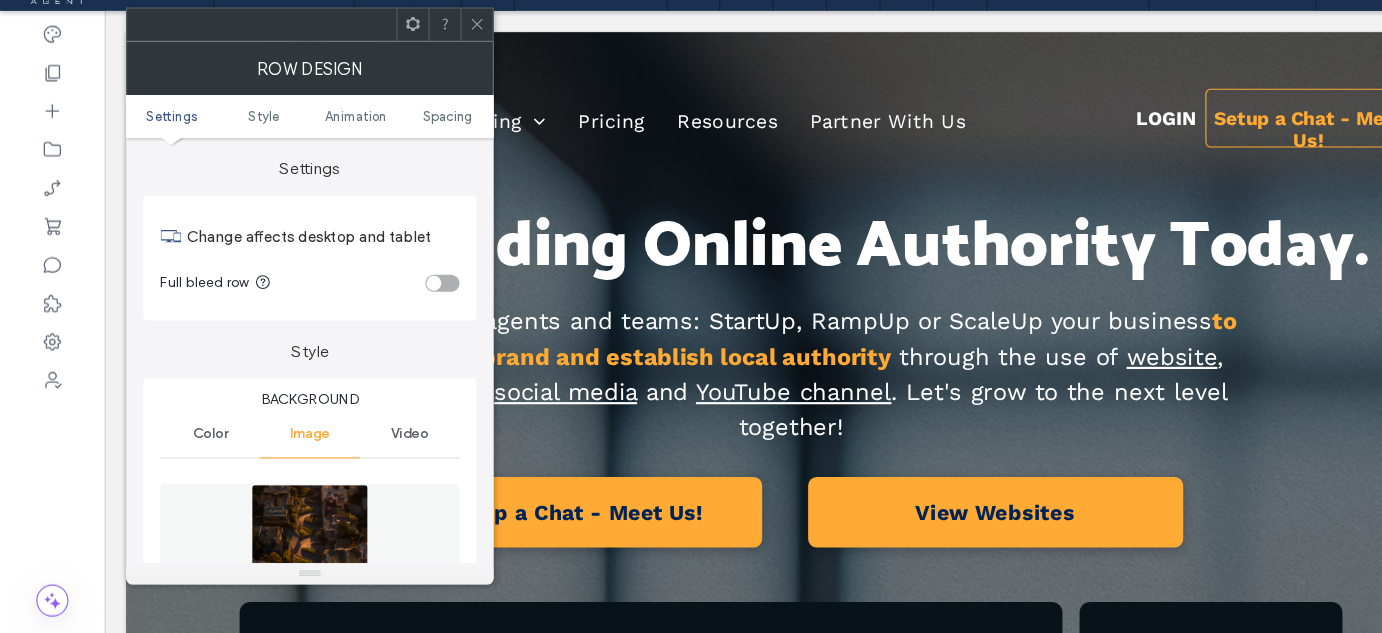 click 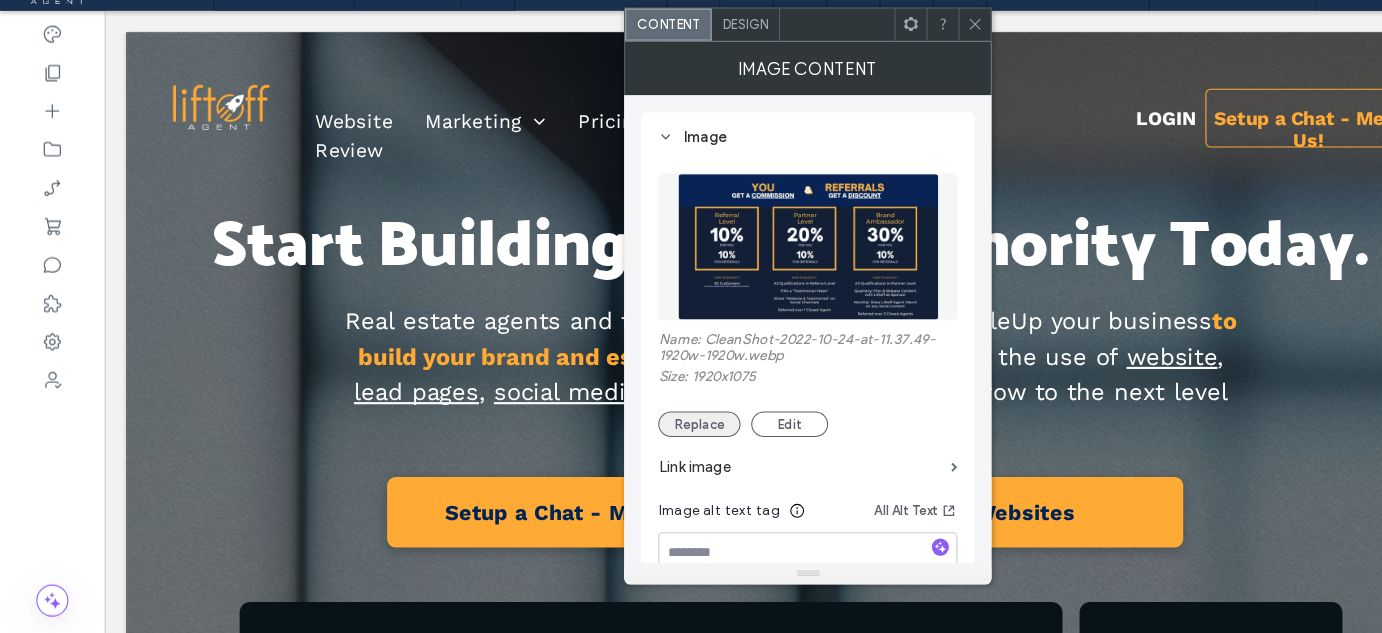 click on "Replace" at bounding box center (654, 437) 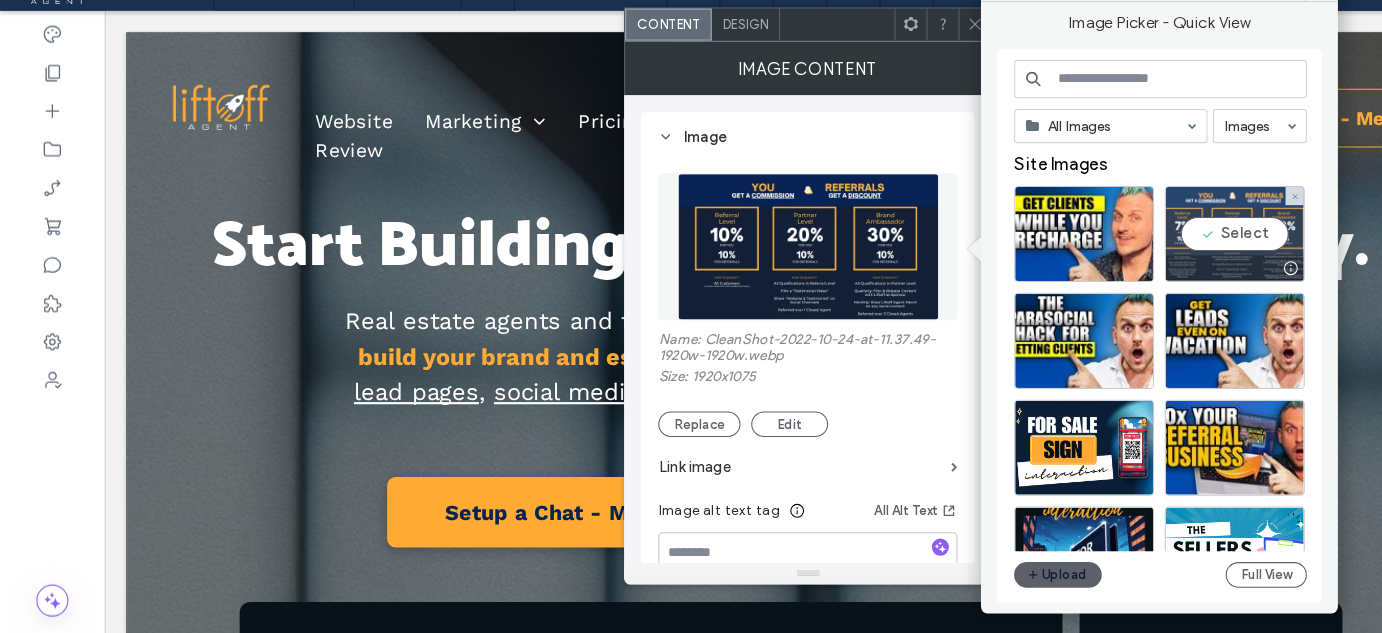 click on "Select" at bounding box center (1155, 259) 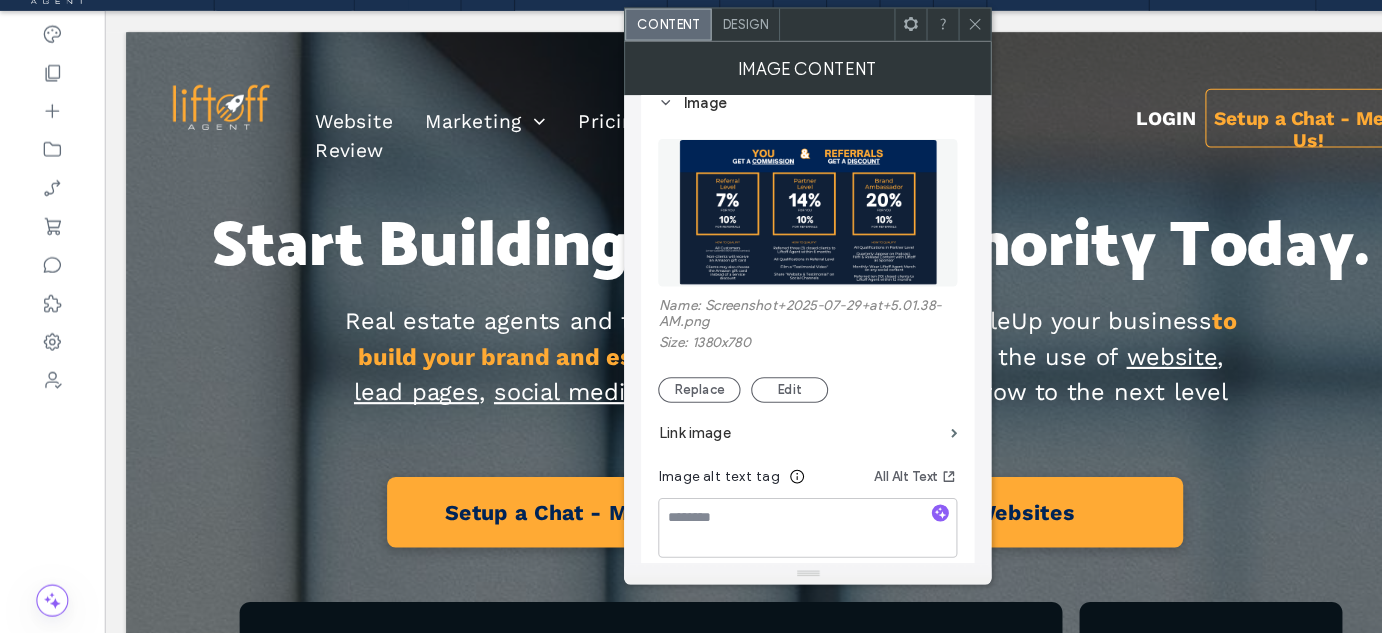 scroll, scrollTop: 30, scrollLeft: 0, axis: vertical 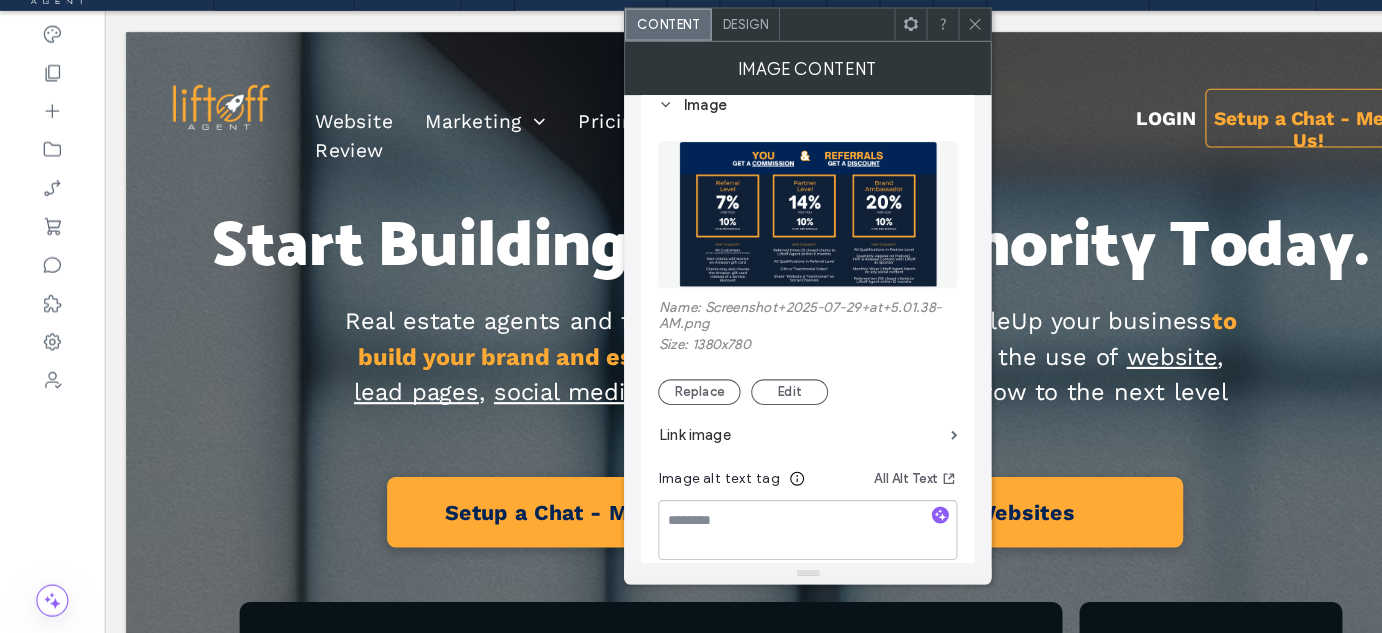 click 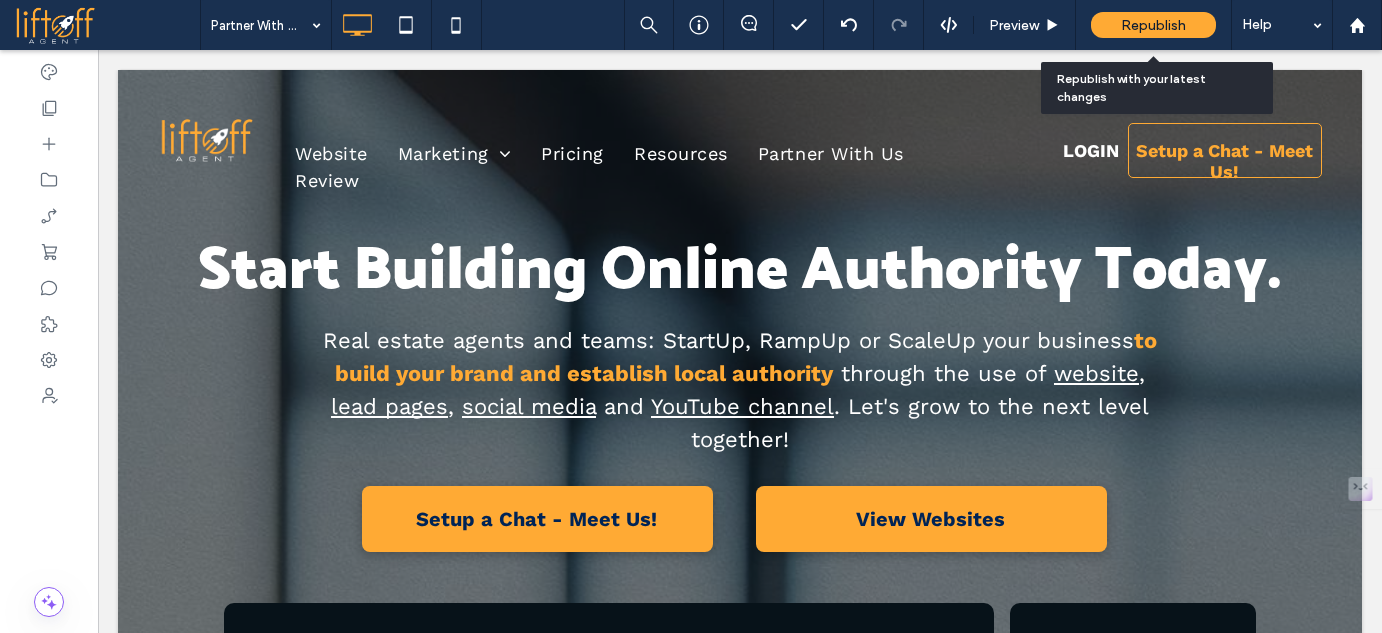 click on "Republish" at bounding box center [1153, 25] 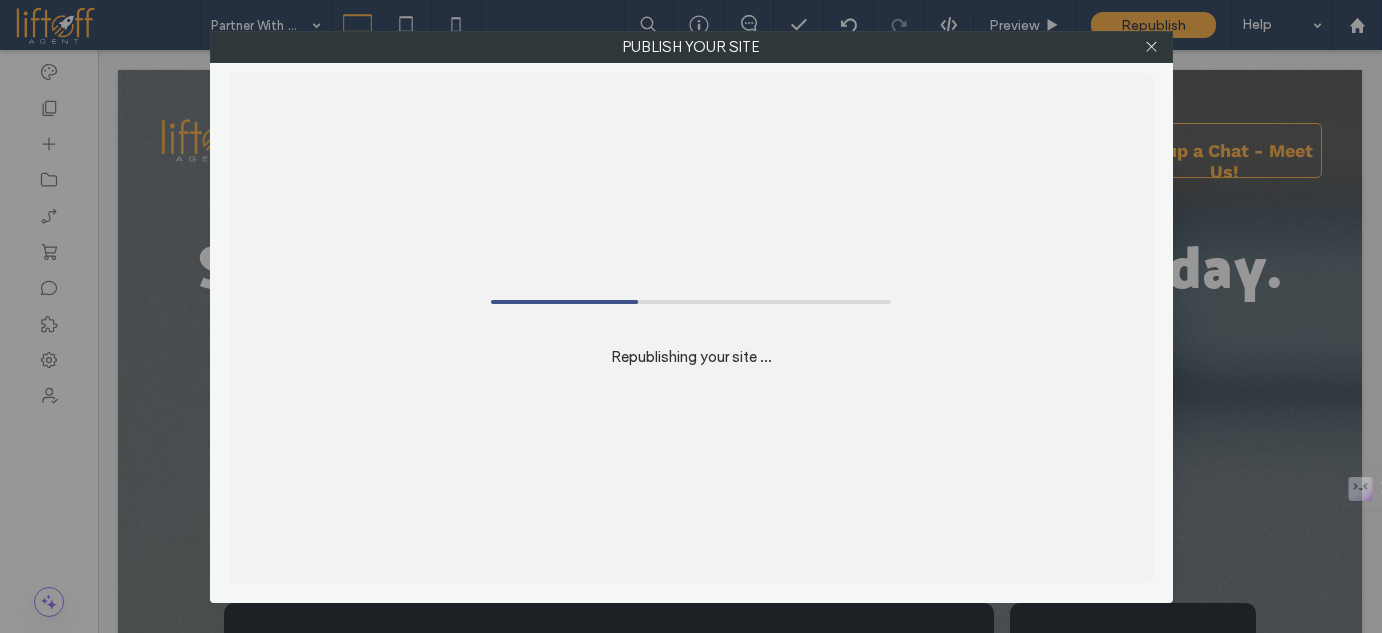 click on "Republishing your site ..." at bounding box center (691, 328) 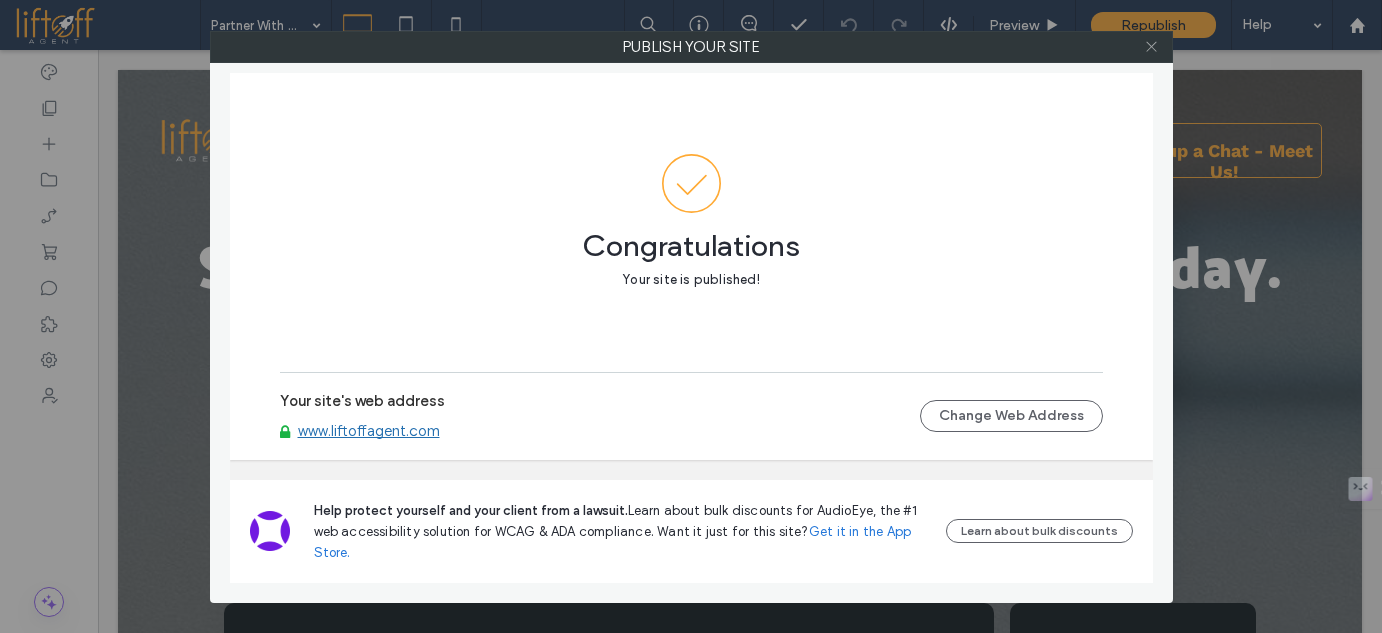 click 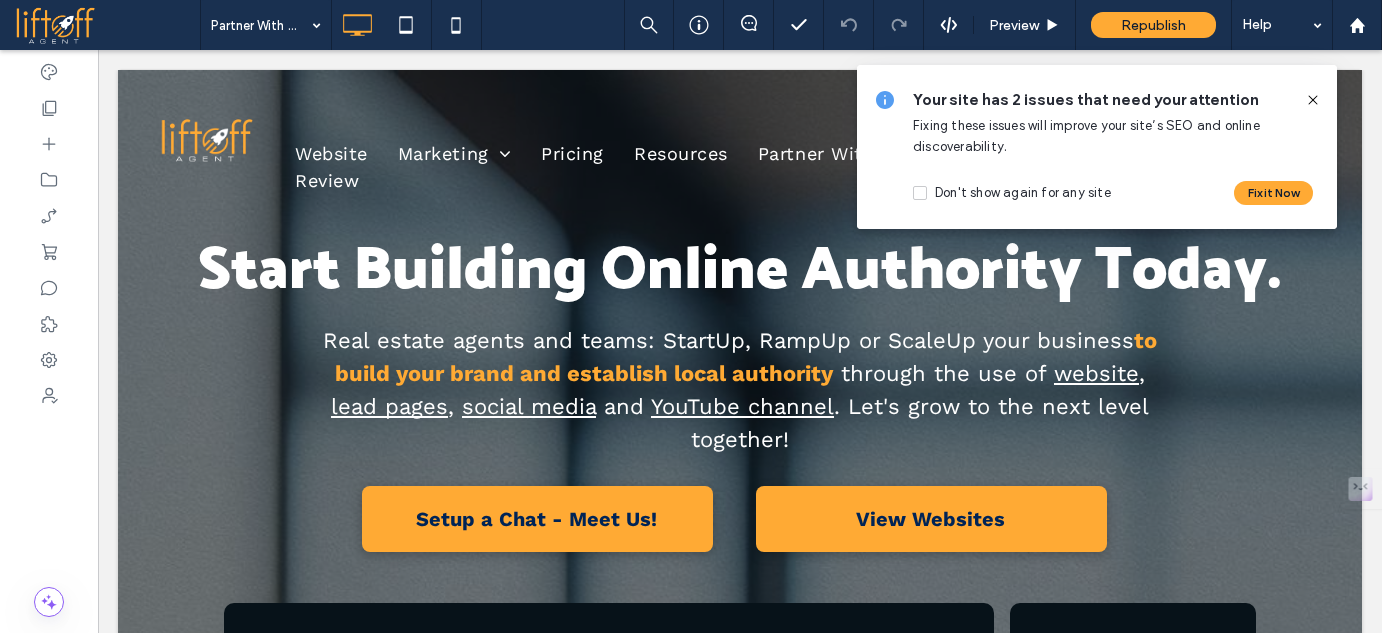 click 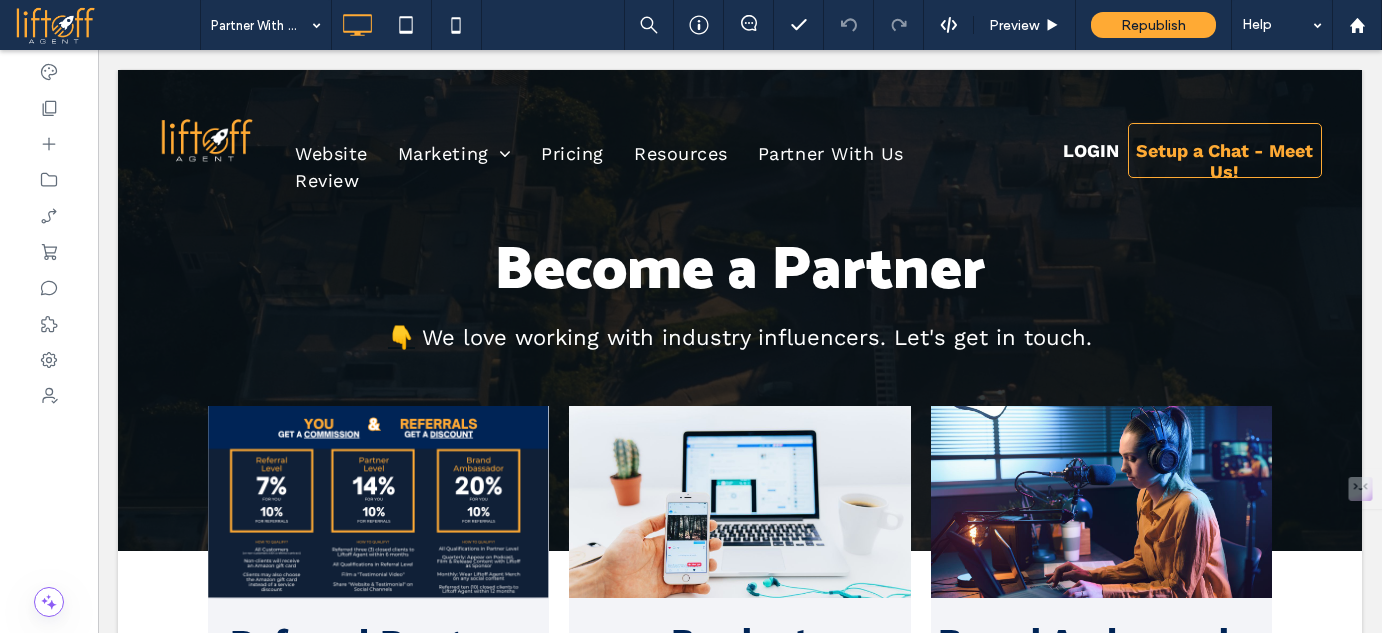 scroll, scrollTop: 0, scrollLeft: 1, axis: horizontal 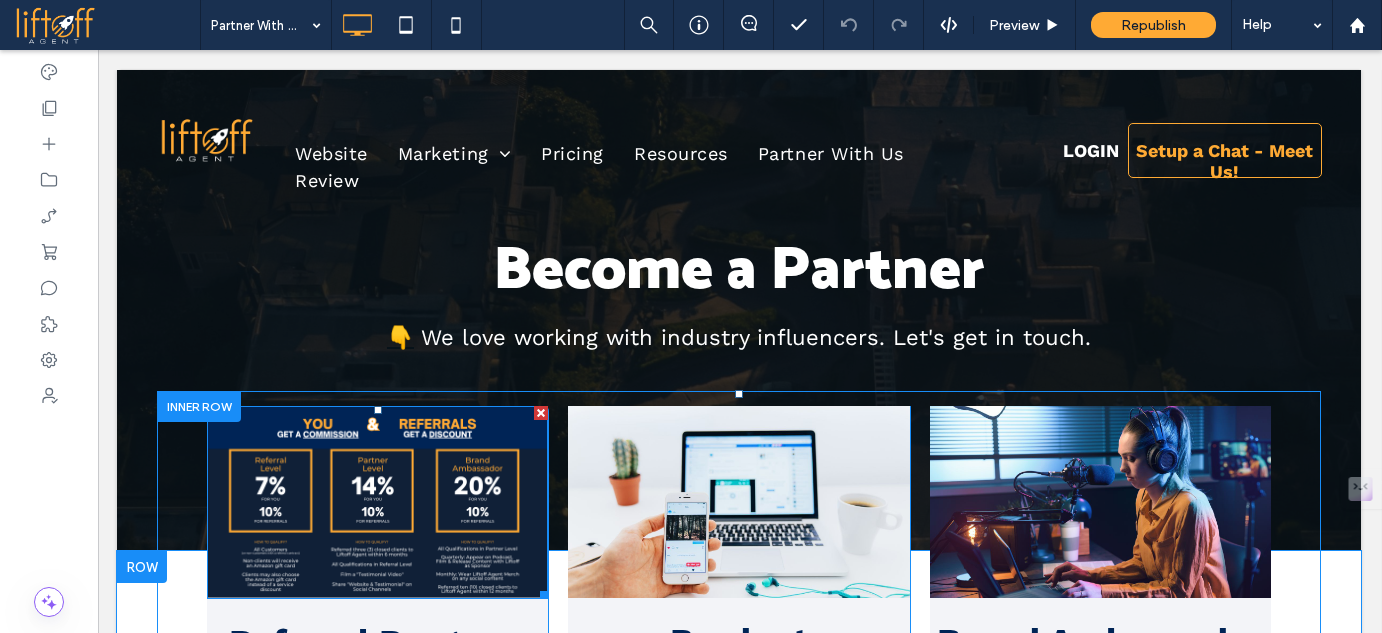 click at bounding box center [377, 502] 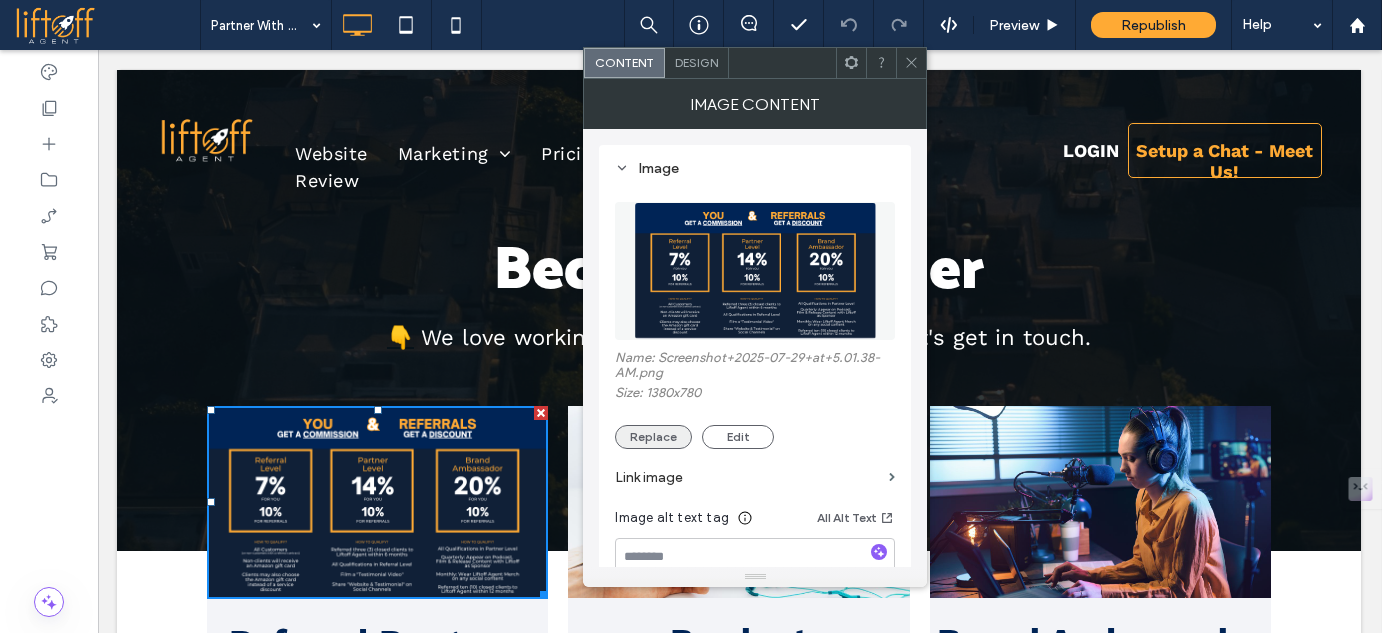click on "Replace" at bounding box center [653, 437] 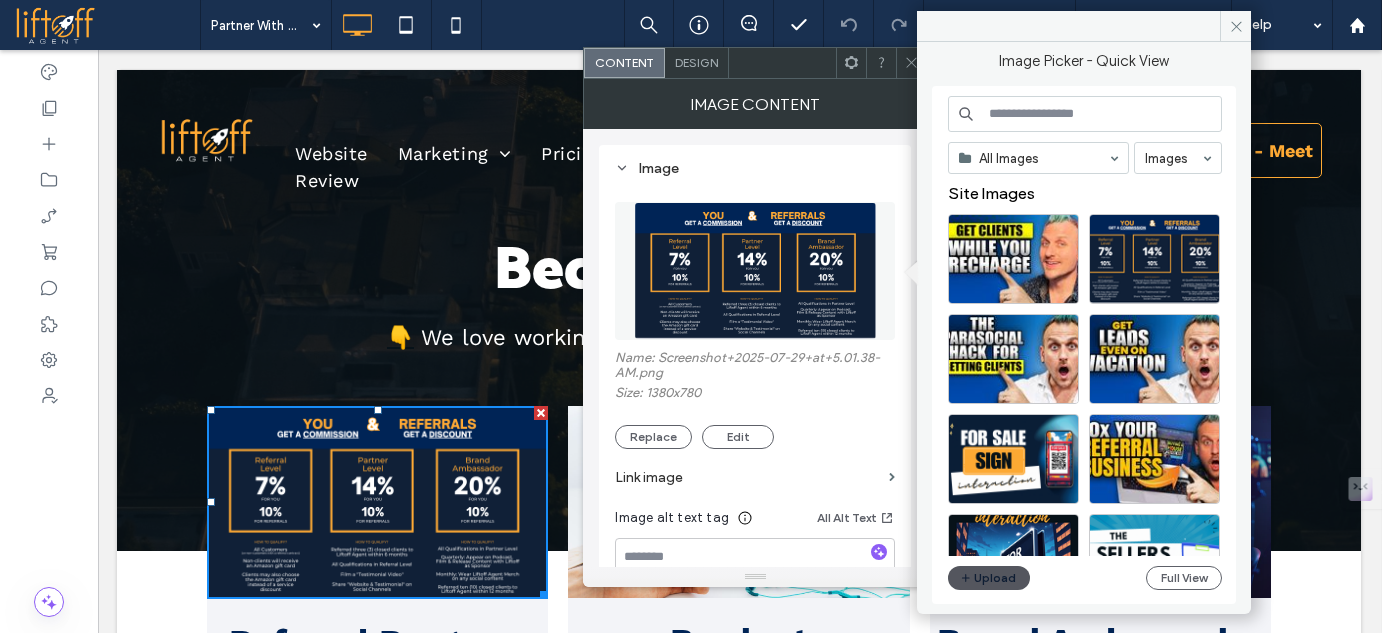 click on "Upload" at bounding box center [989, 578] 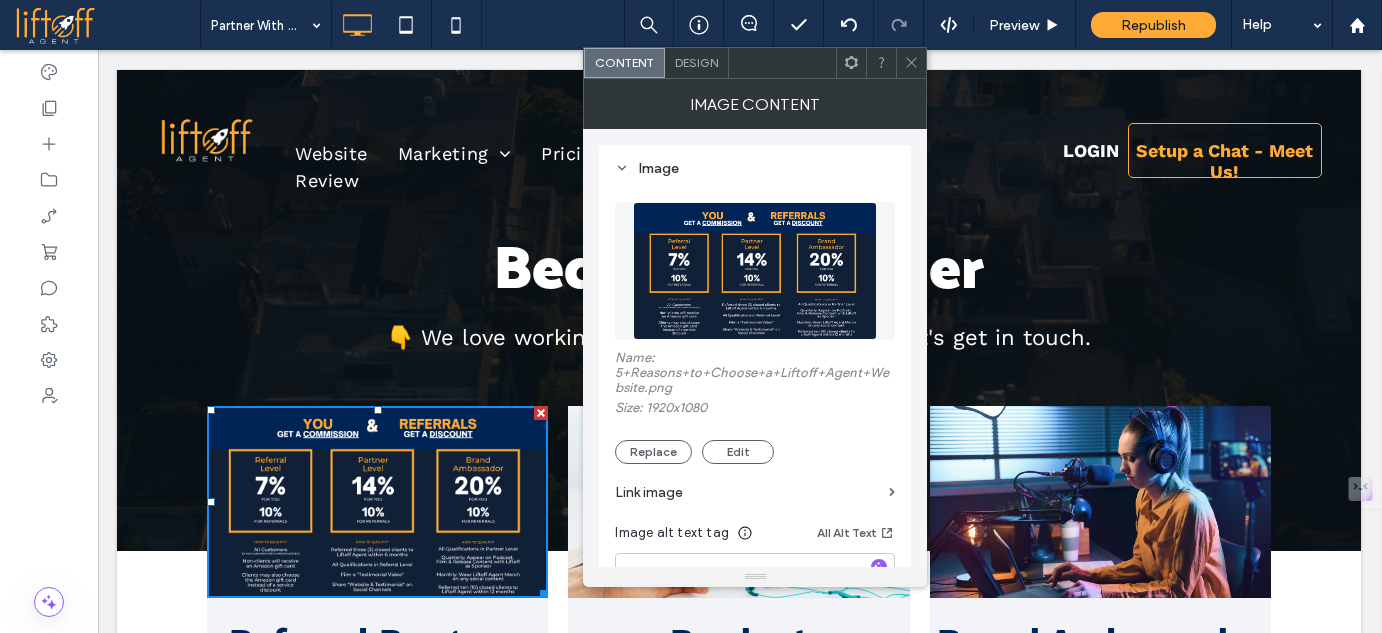 click at bounding box center [911, 63] 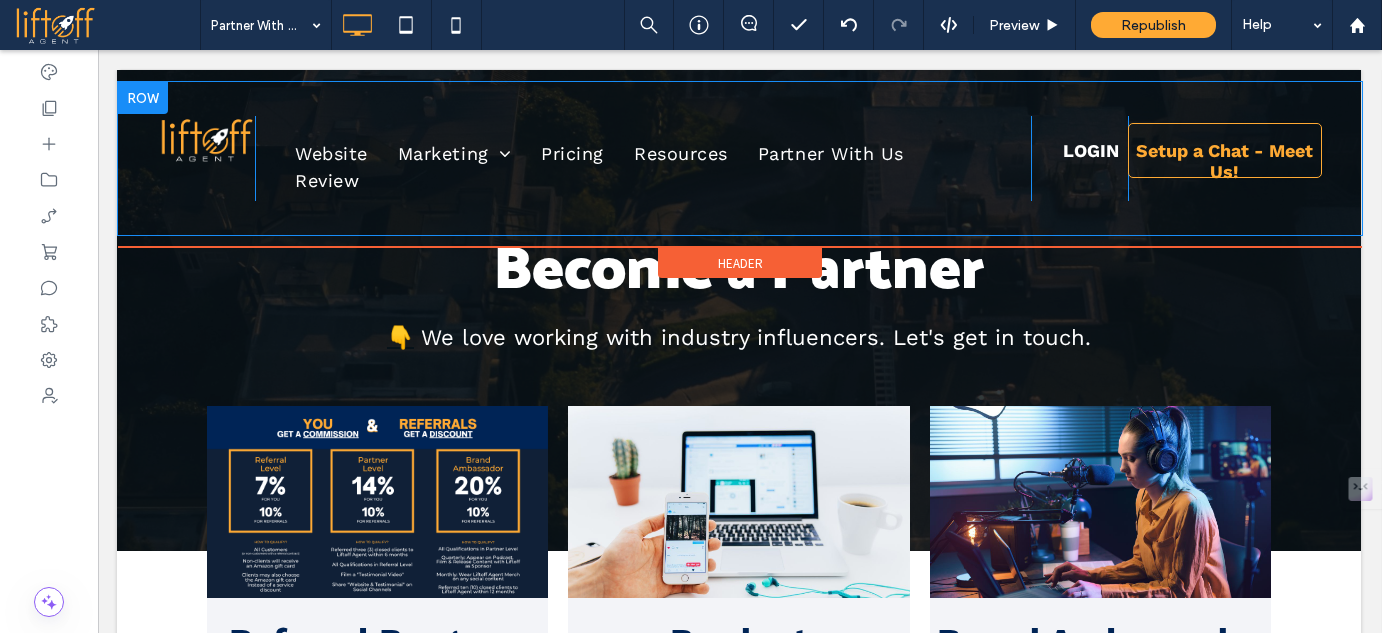 click on "Click To Paste
Website
Marketing
Real Estate Websites
Video Marketing
Video Editing
Listing Promotion
Pricing
Resources
Partner With Us
Review
Click To Paste
LOGIN
Click To Paste
Setup a Chat - Meet Us!
Click To Paste" at bounding box center (740, 158) 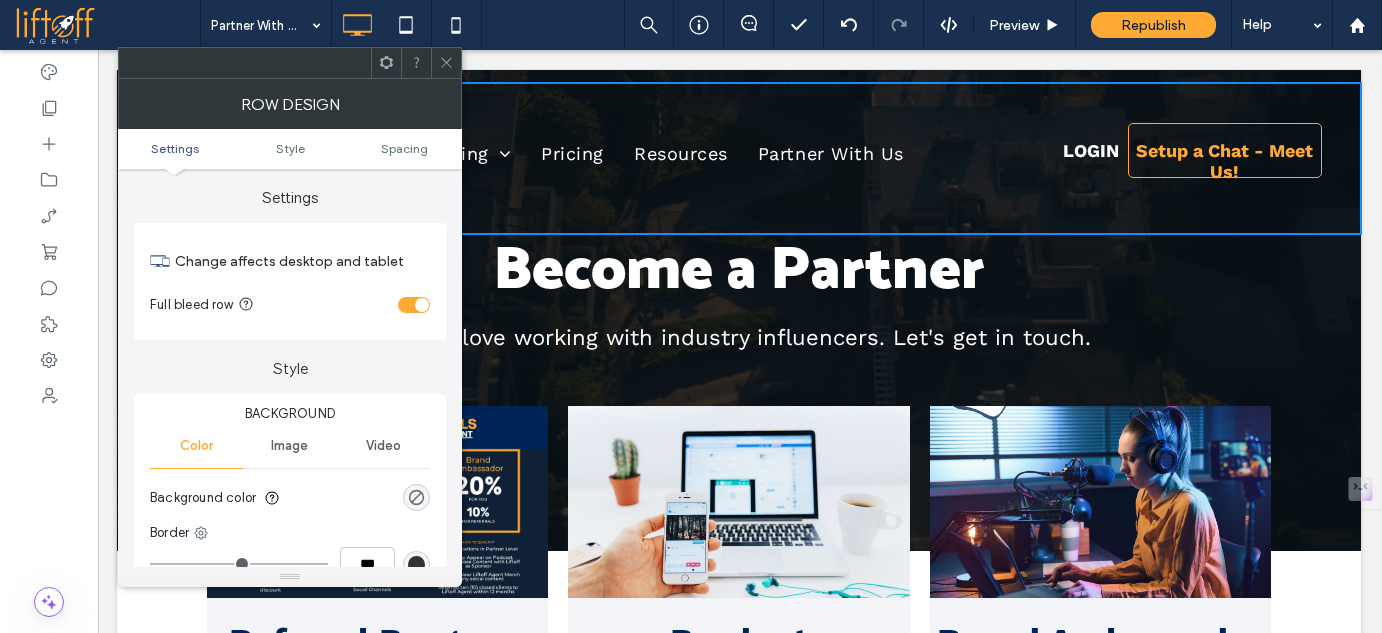 click 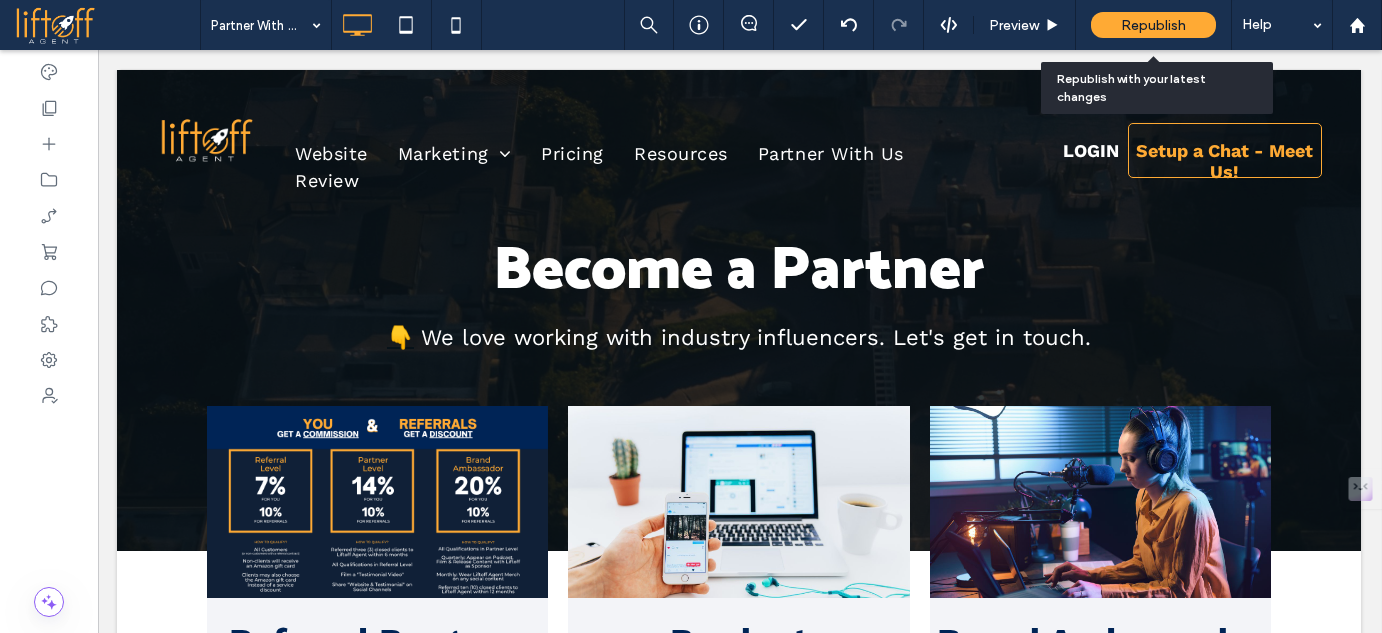 click on "Republish" at bounding box center (1153, 25) 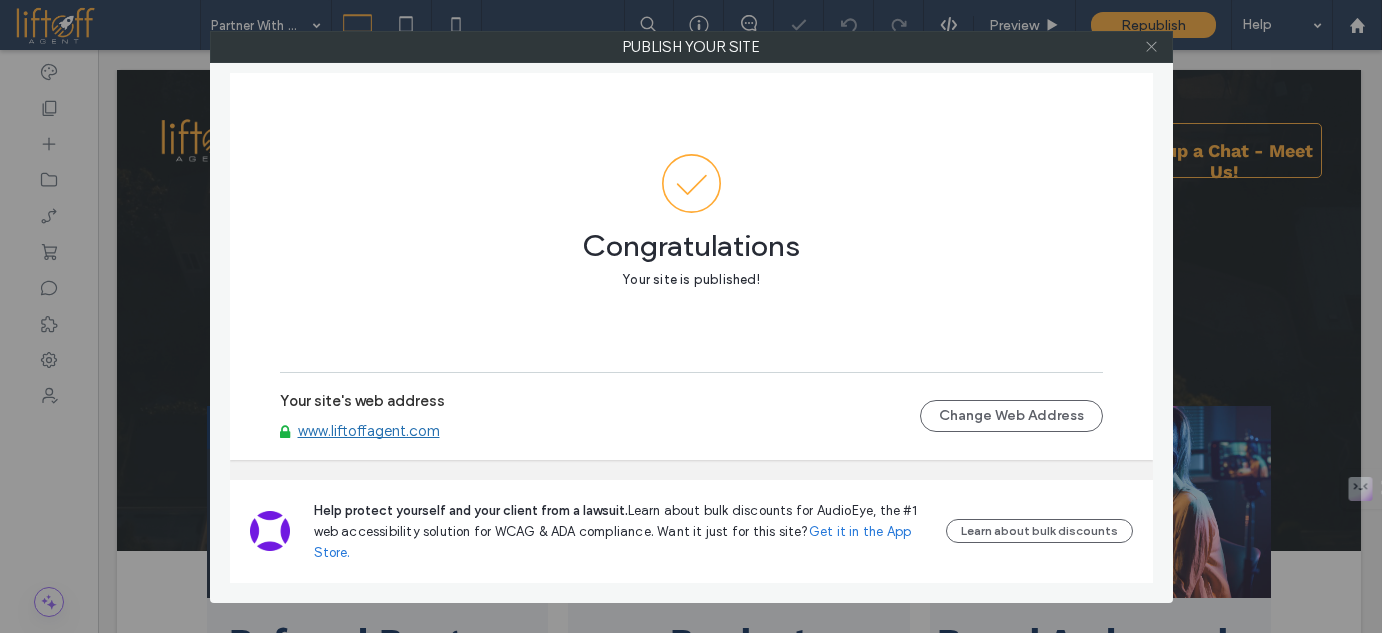 click 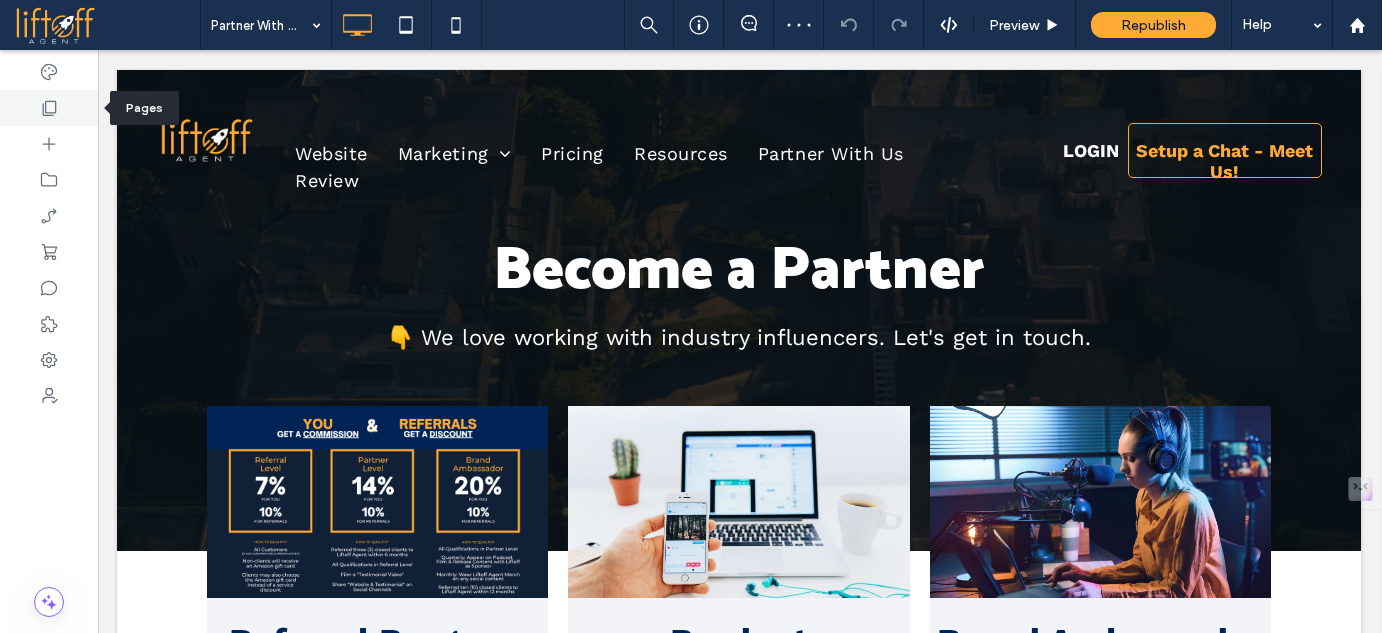 click 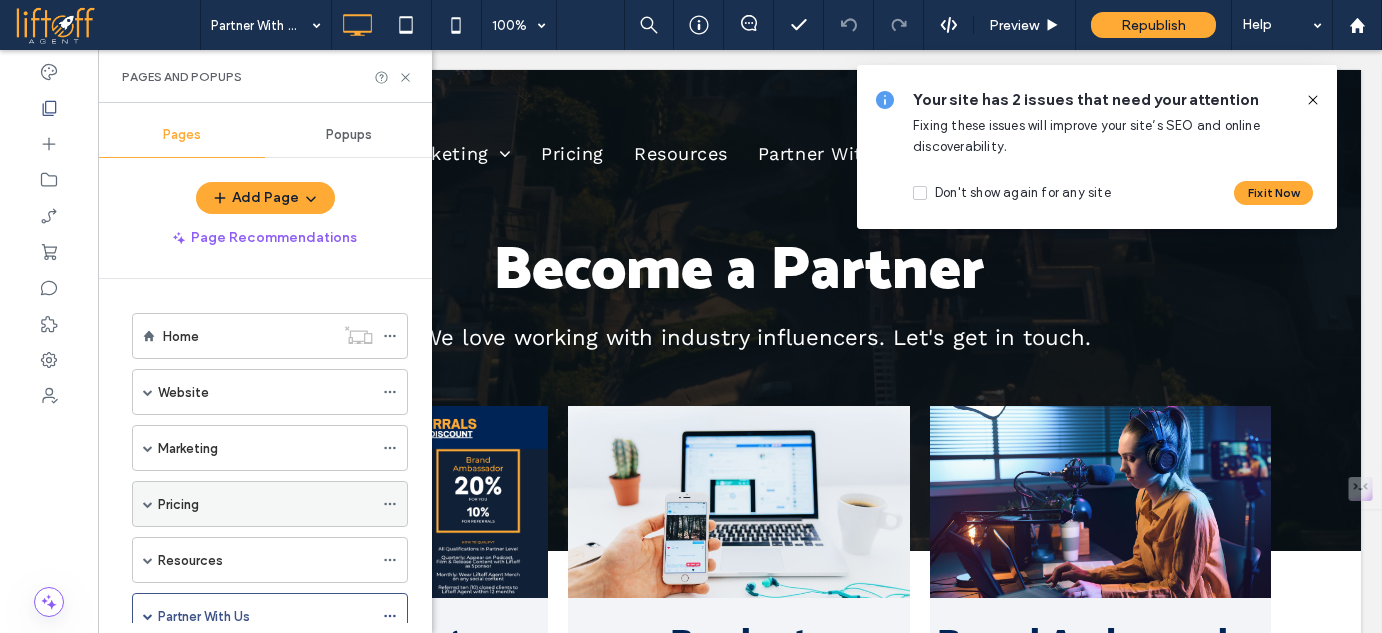 click on "Pricing" at bounding box center [270, 504] 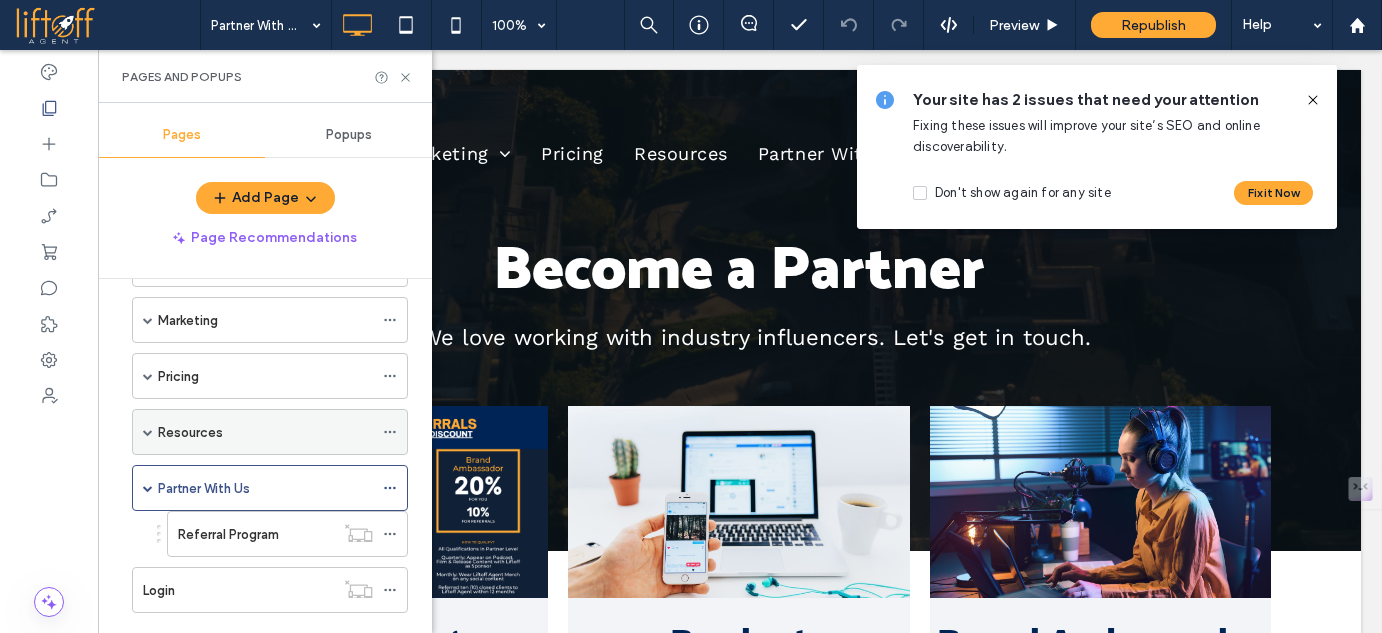 scroll, scrollTop: 141, scrollLeft: 0, axis: vertical 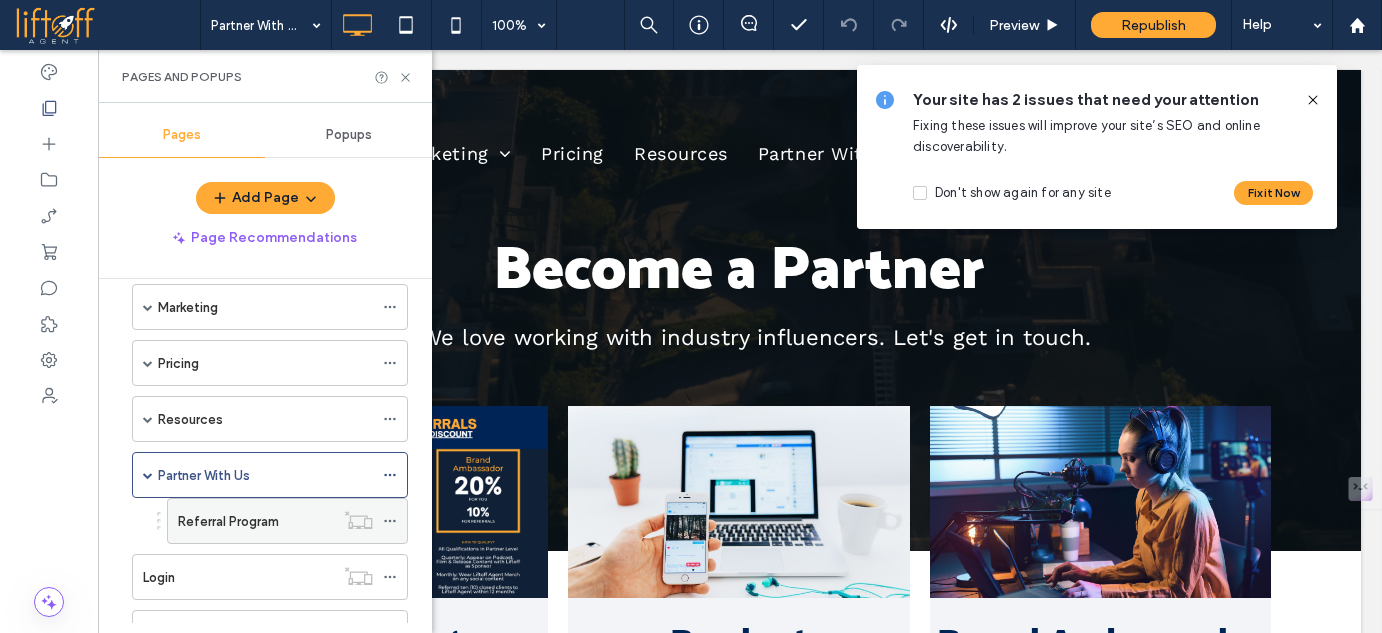 click on "Referral Program" at bounding box center (228, 521) 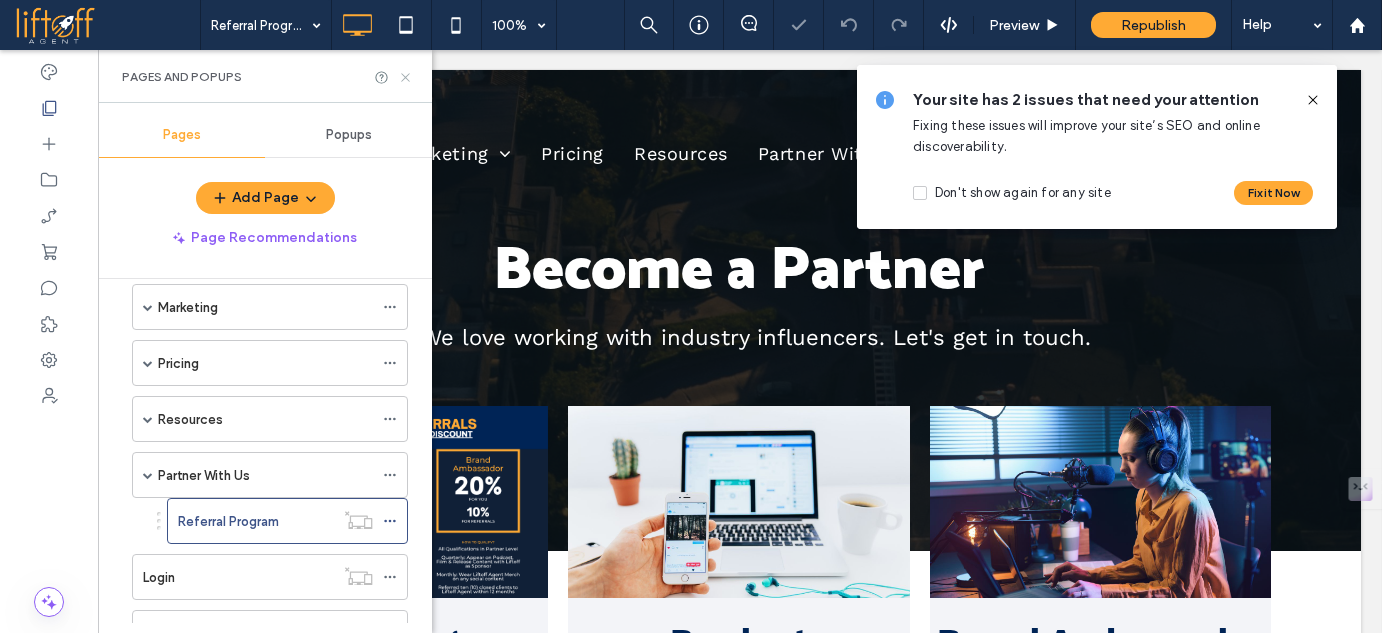 click 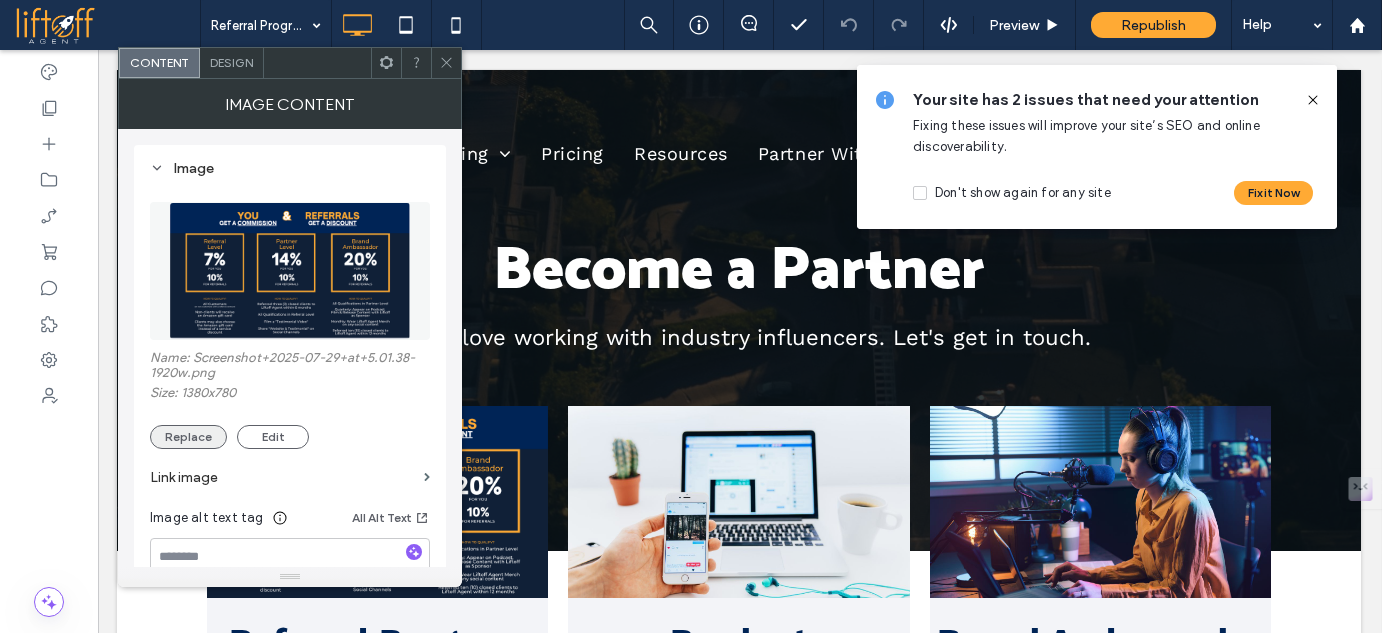 click on "Replace" at bounding box center [188, 437] 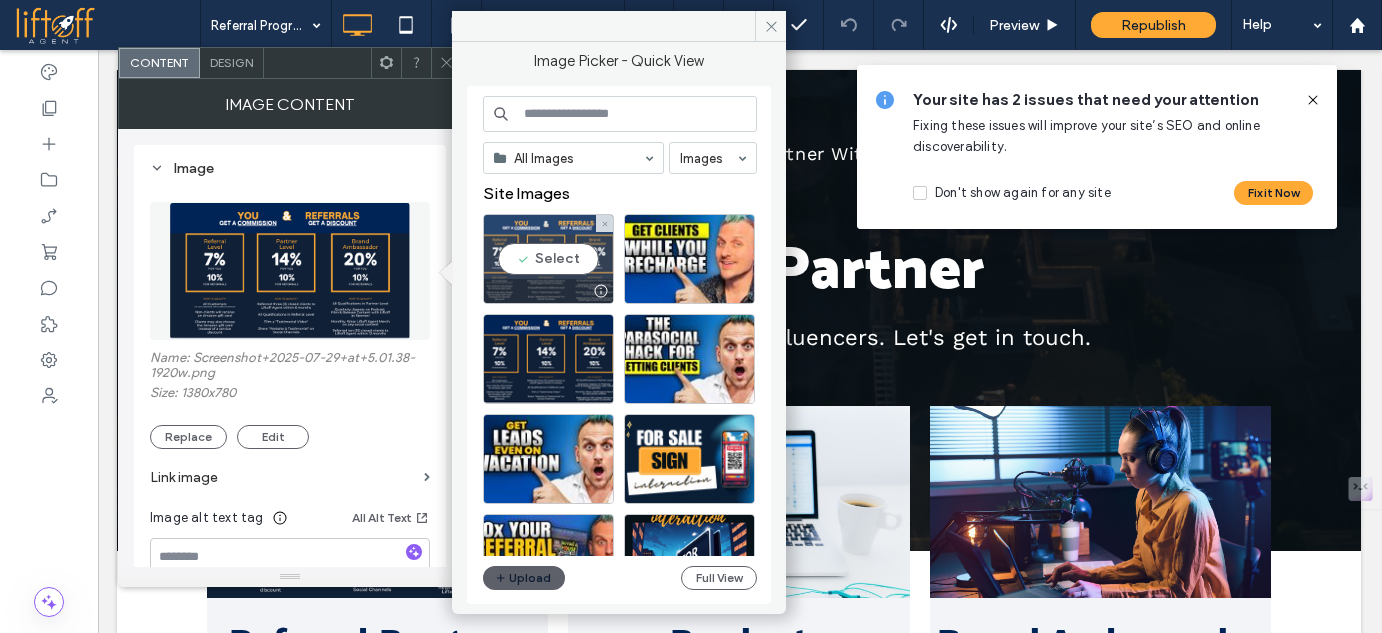 click on "Select" at bounding box center [548, 259] 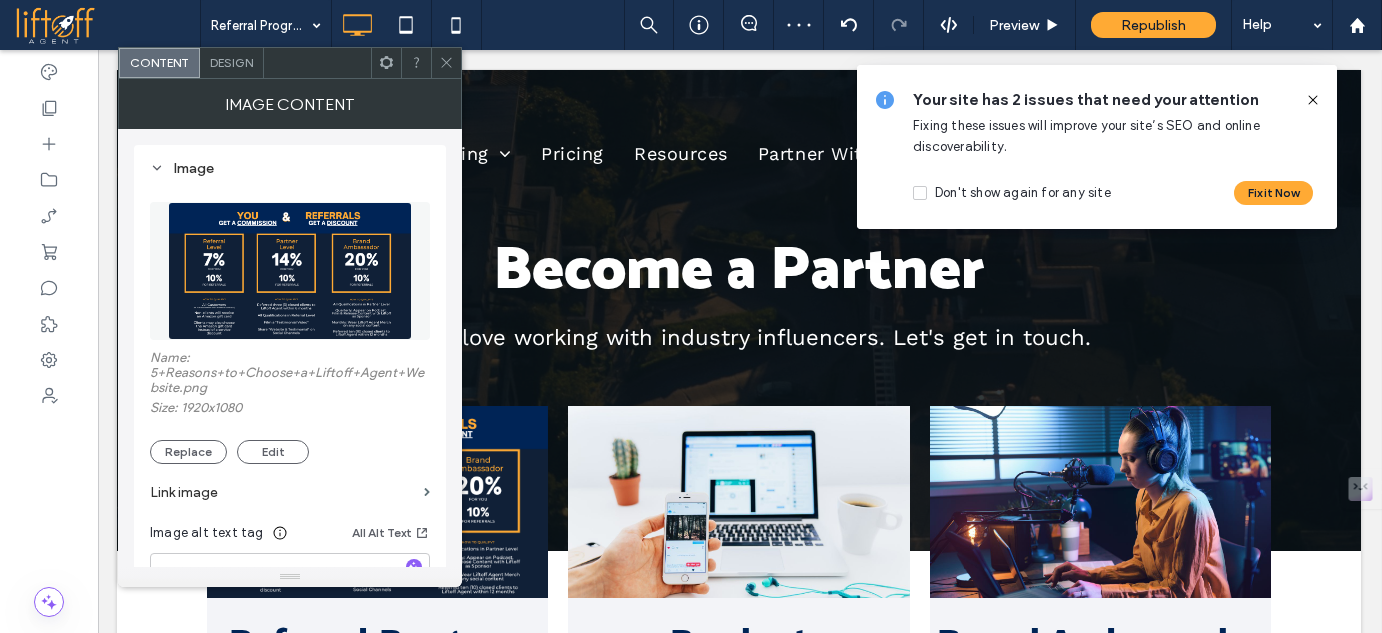click at bounding box center (446, 63) 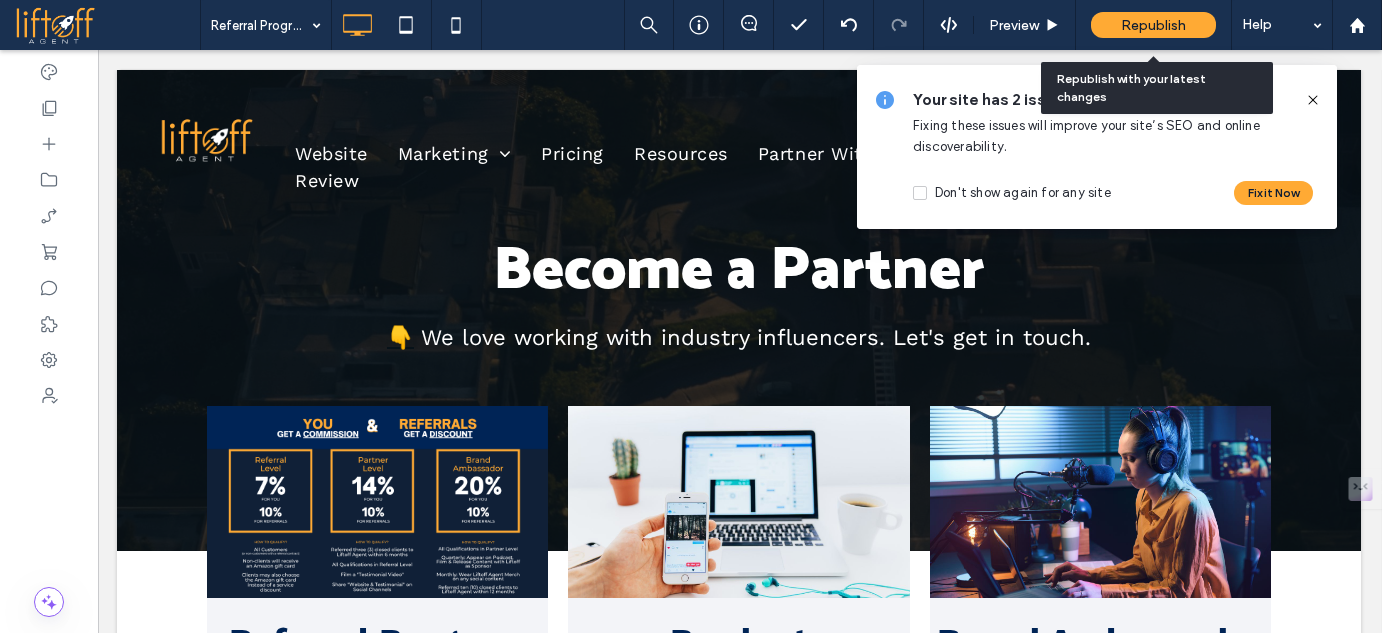 click on "Republish" at bounding box center [1153, 25] 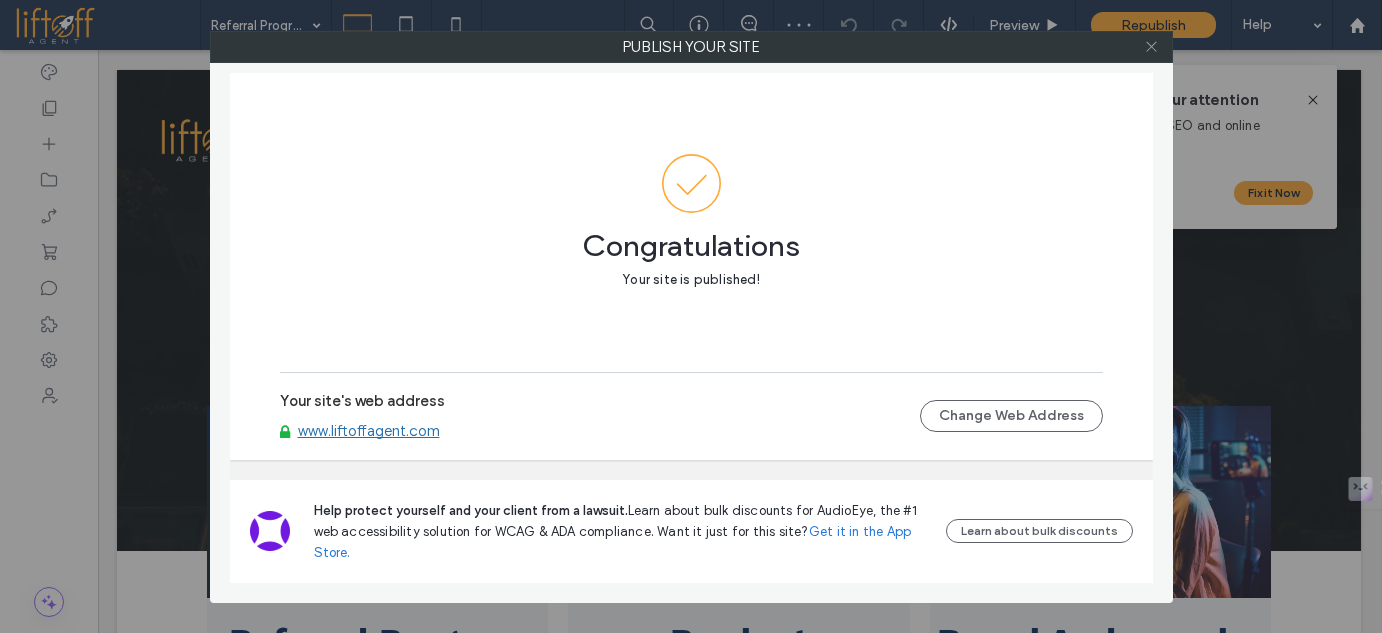click 